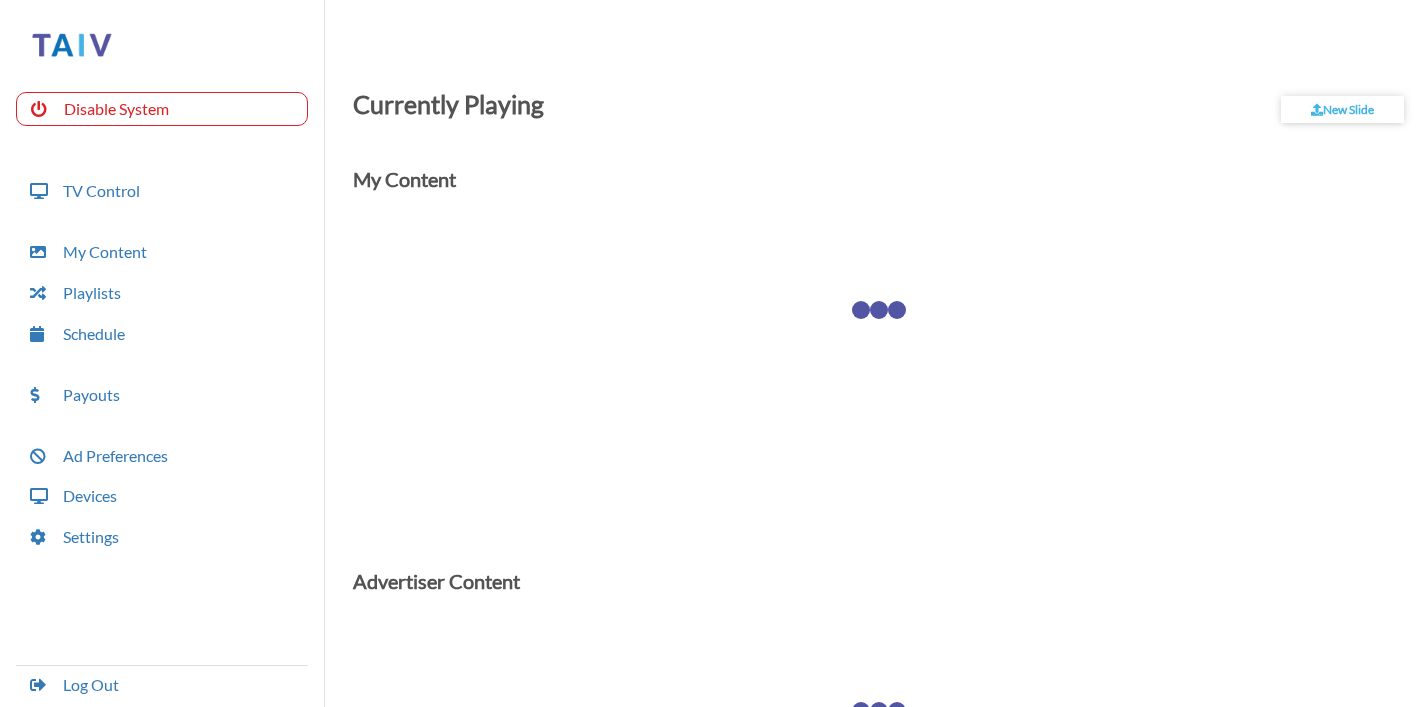 scroll, scrollTop: 0, scrollLeft: 0, axis: both 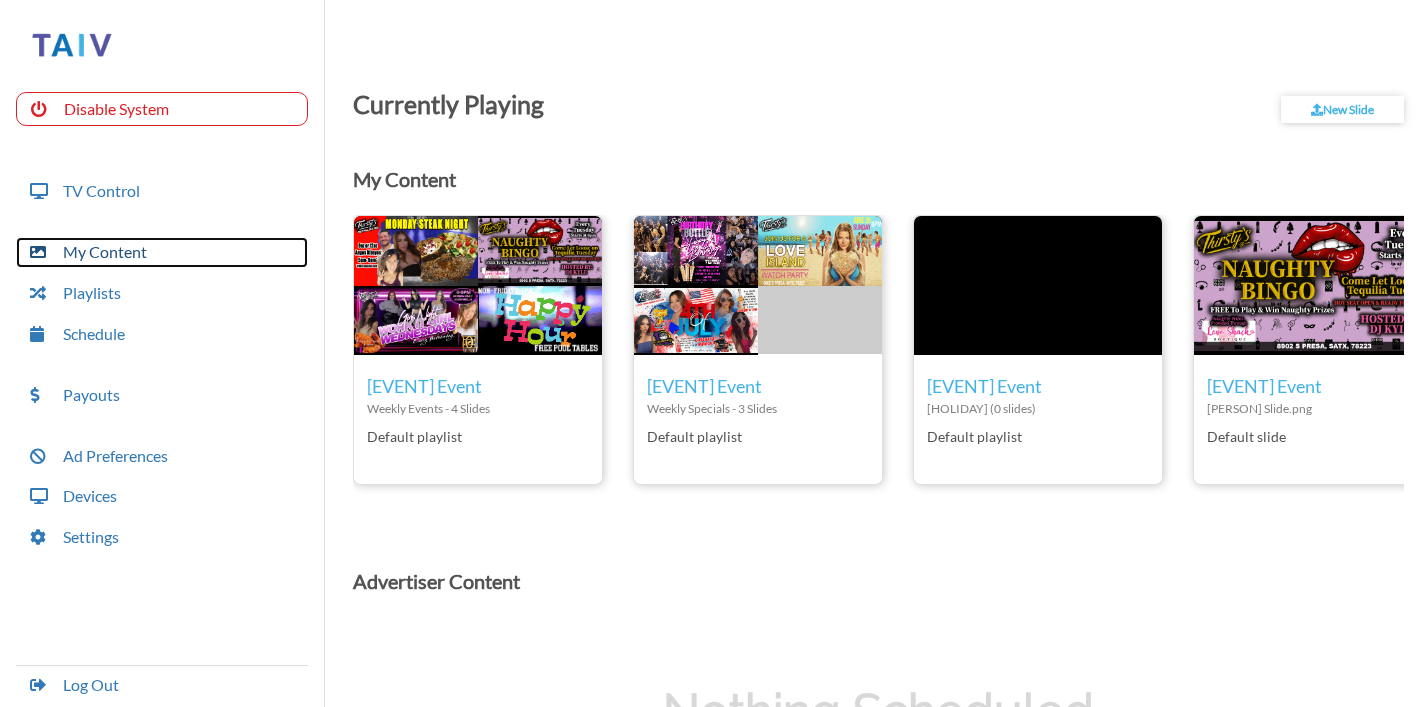 click on "My Content" at bounding box center (162, 252) 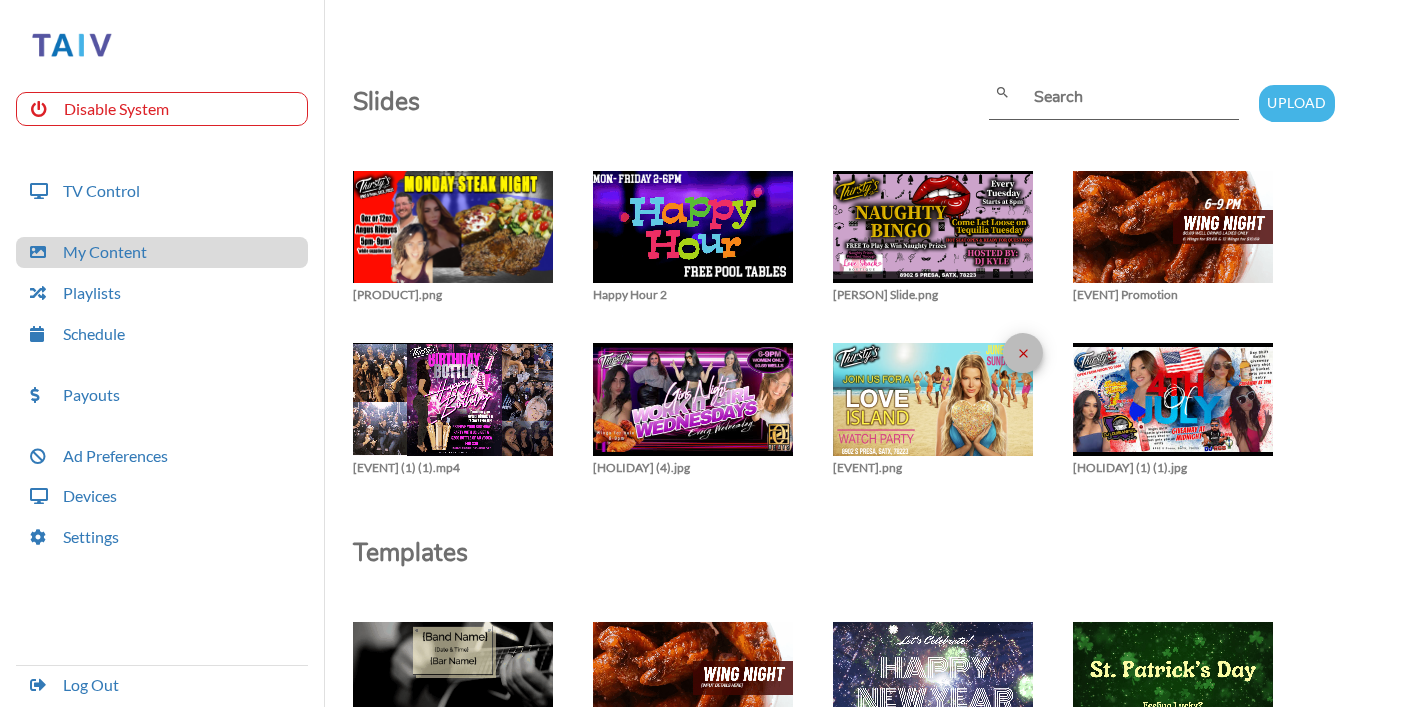 click on "close" at bounding box center (1023, 353) 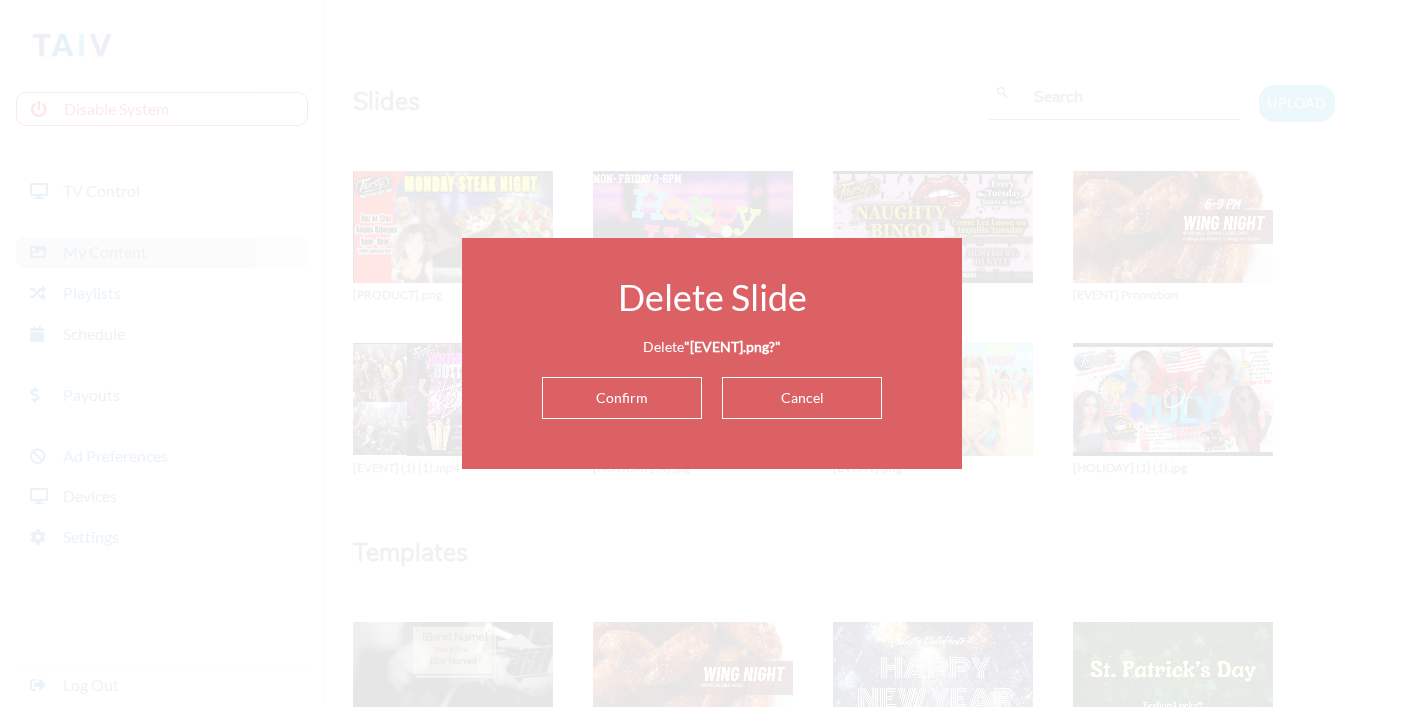 click on "Confirm" at bounding box center (622, 398) 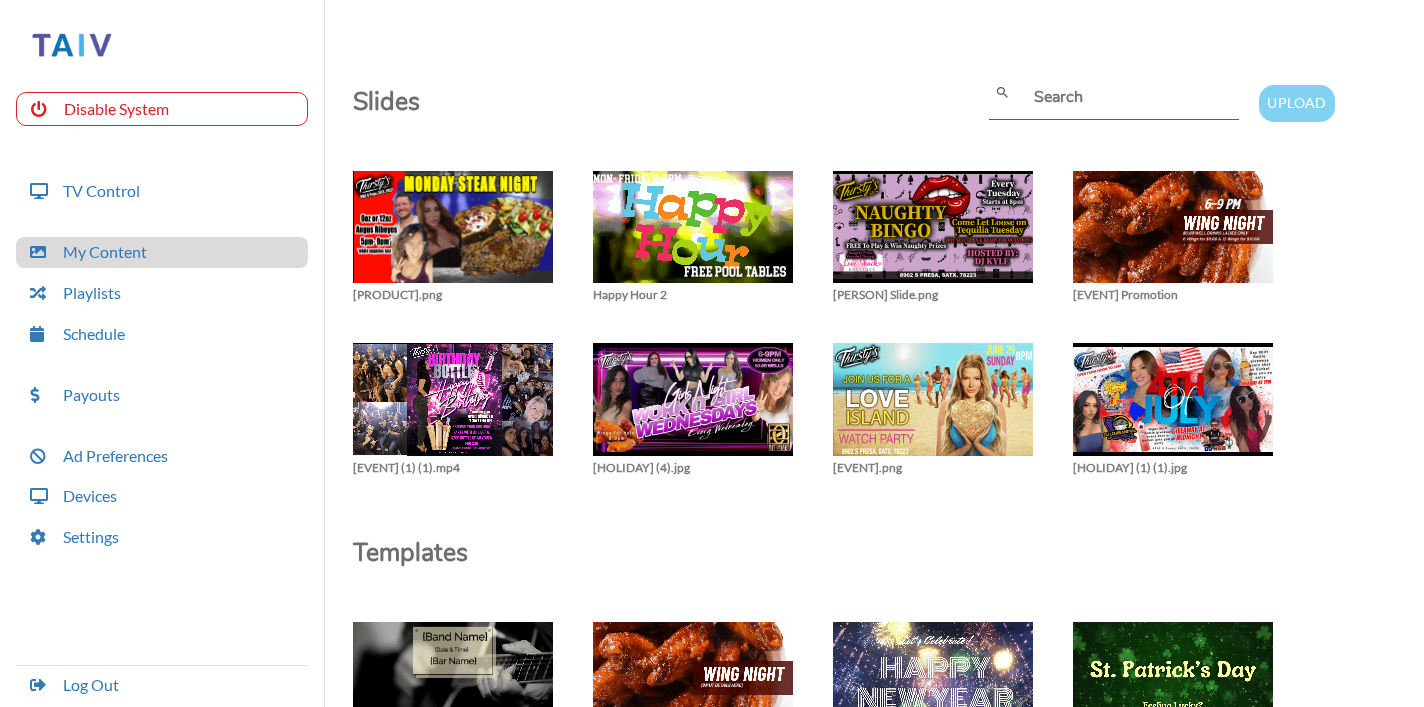 click on "Upload" at bounding box center [1296, 103] 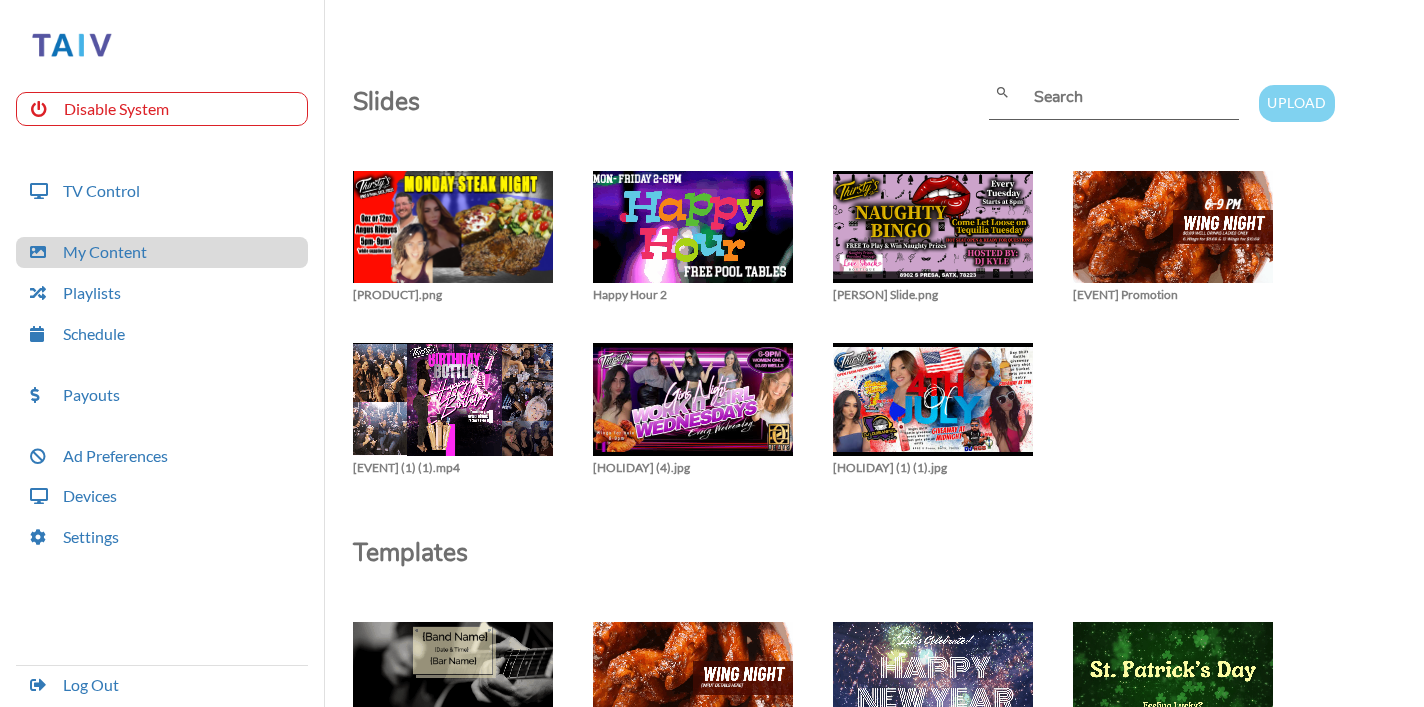 type on "C:\fakepath\[EVENT].png" 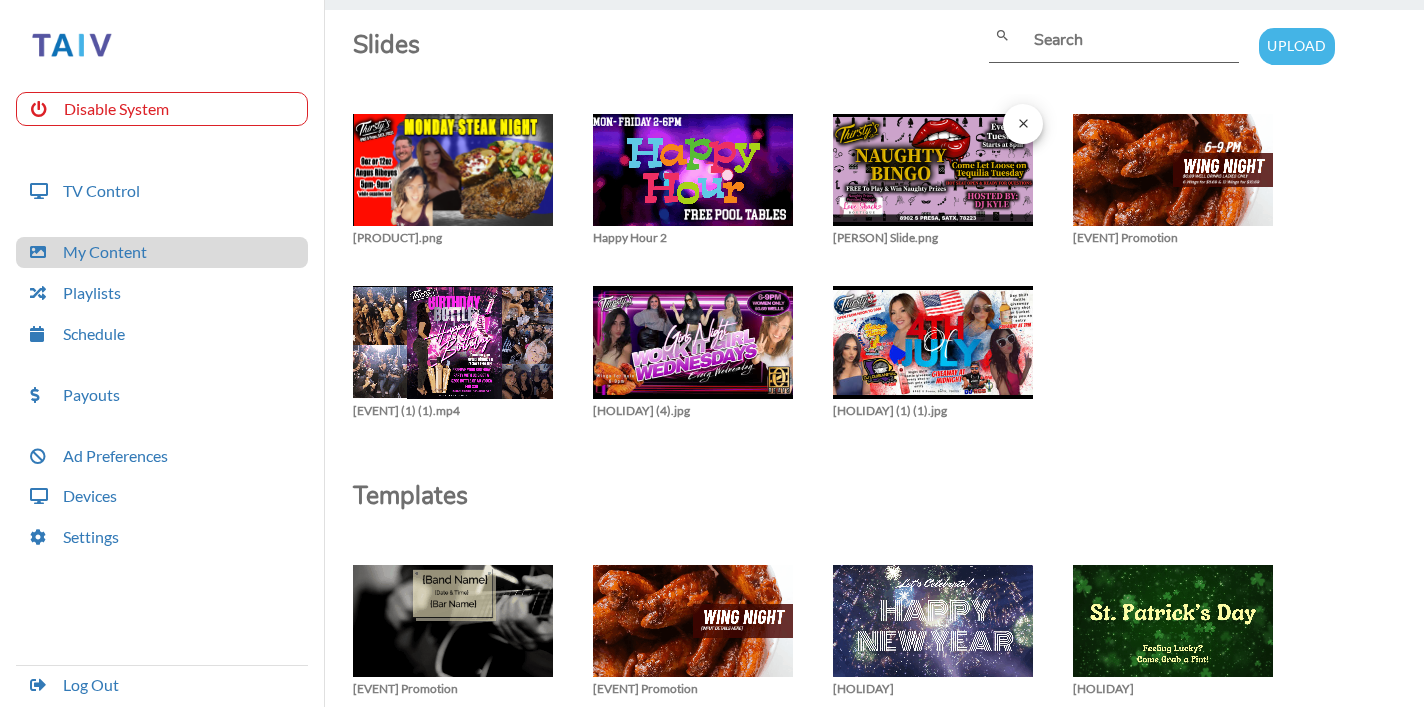 scroll, scrollTop: 76, scrollLeft: 0, axis: vertical 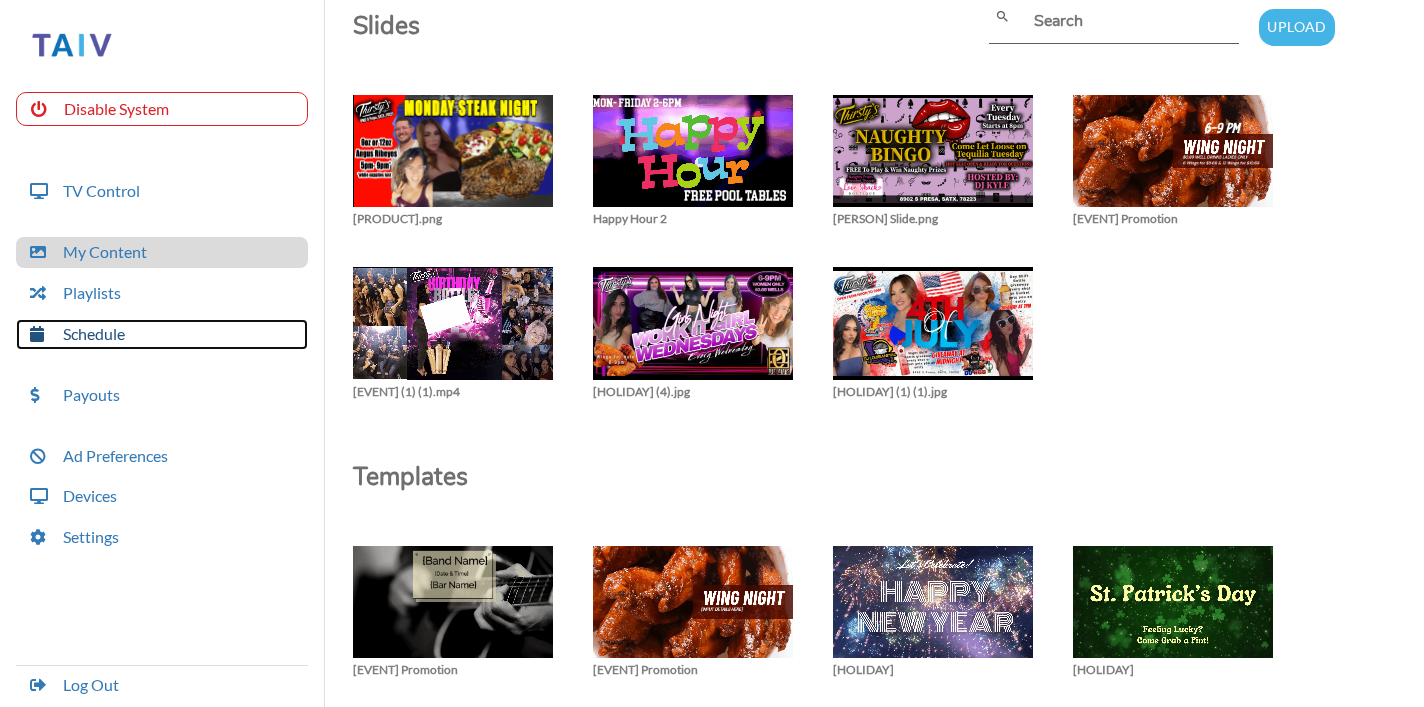 click on "Schedule" at bounding box center [162, 334] 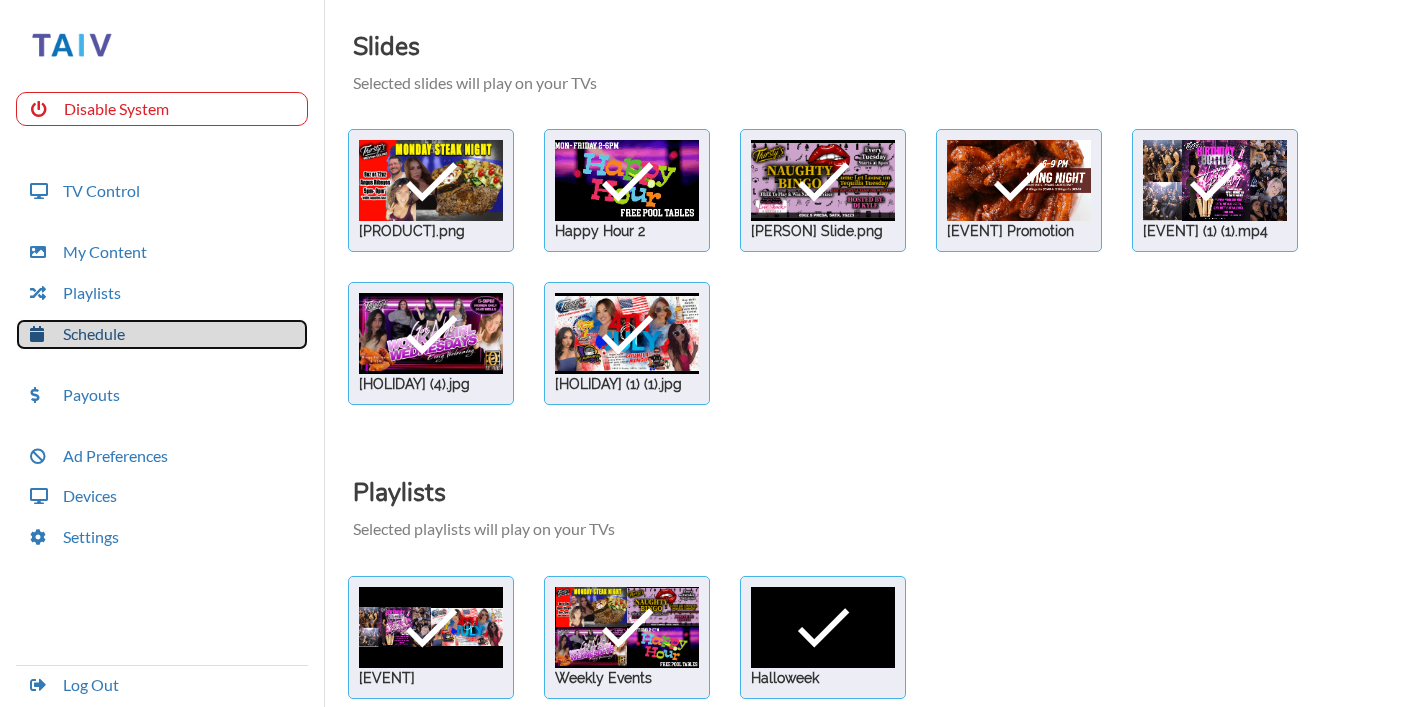 scroll, scrollTop: 61, scrollLeft: 0, axis: vertical 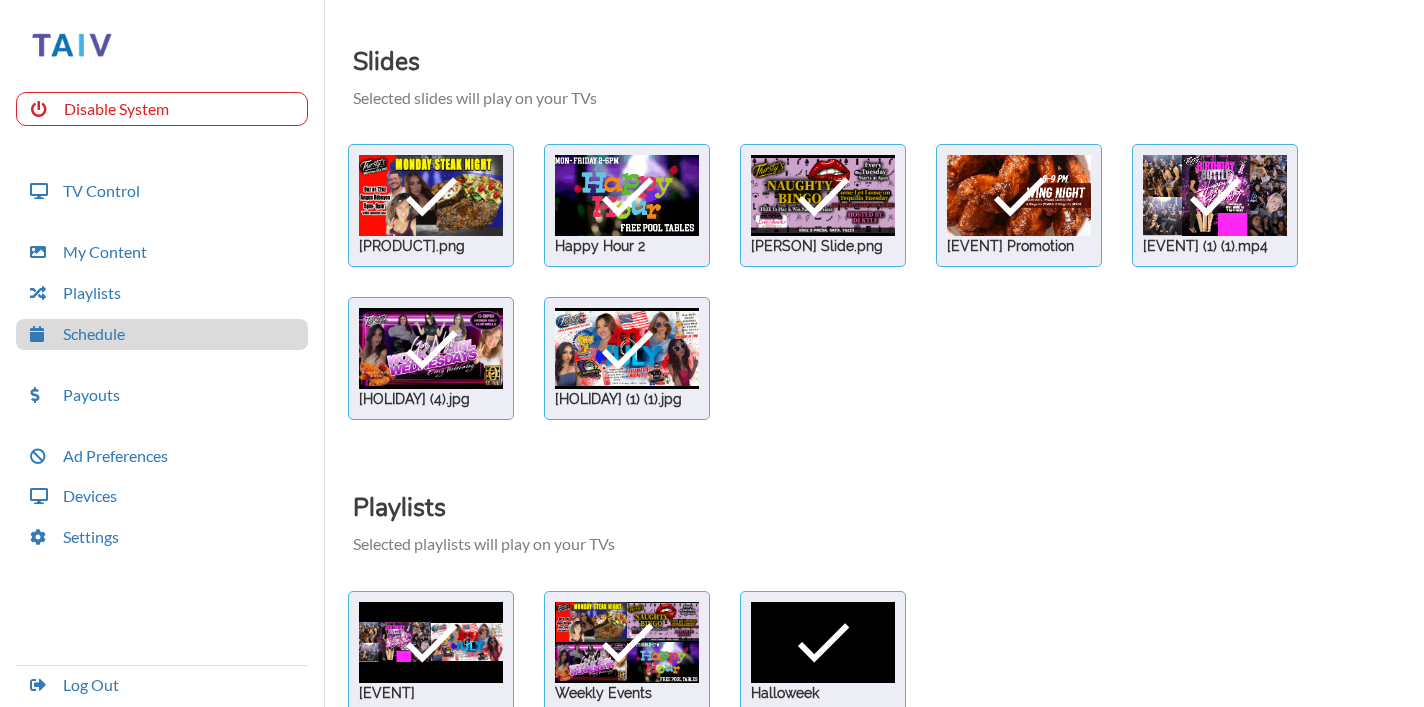 click on "check [PRODUCT].png check Happy Hour 2 check Naughty Bingo Slide.png check Wing Night Promotion check Birthday Bottle (1) (1).mp4 check [HOLIDAY] (4).jpg check [HOLIDAY] (1) (1).jpg" at bounding box center [878, 282] 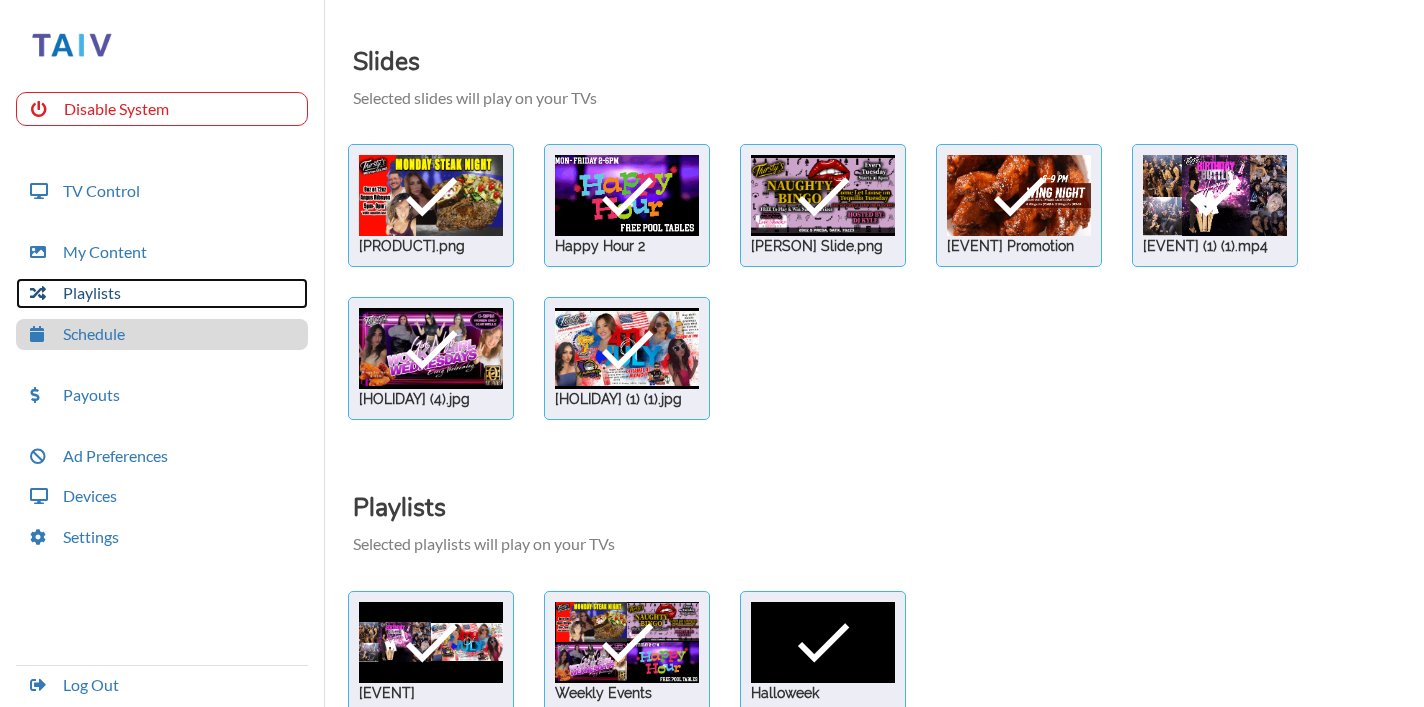 click on "Playlists" at bounding box center [162, 293] 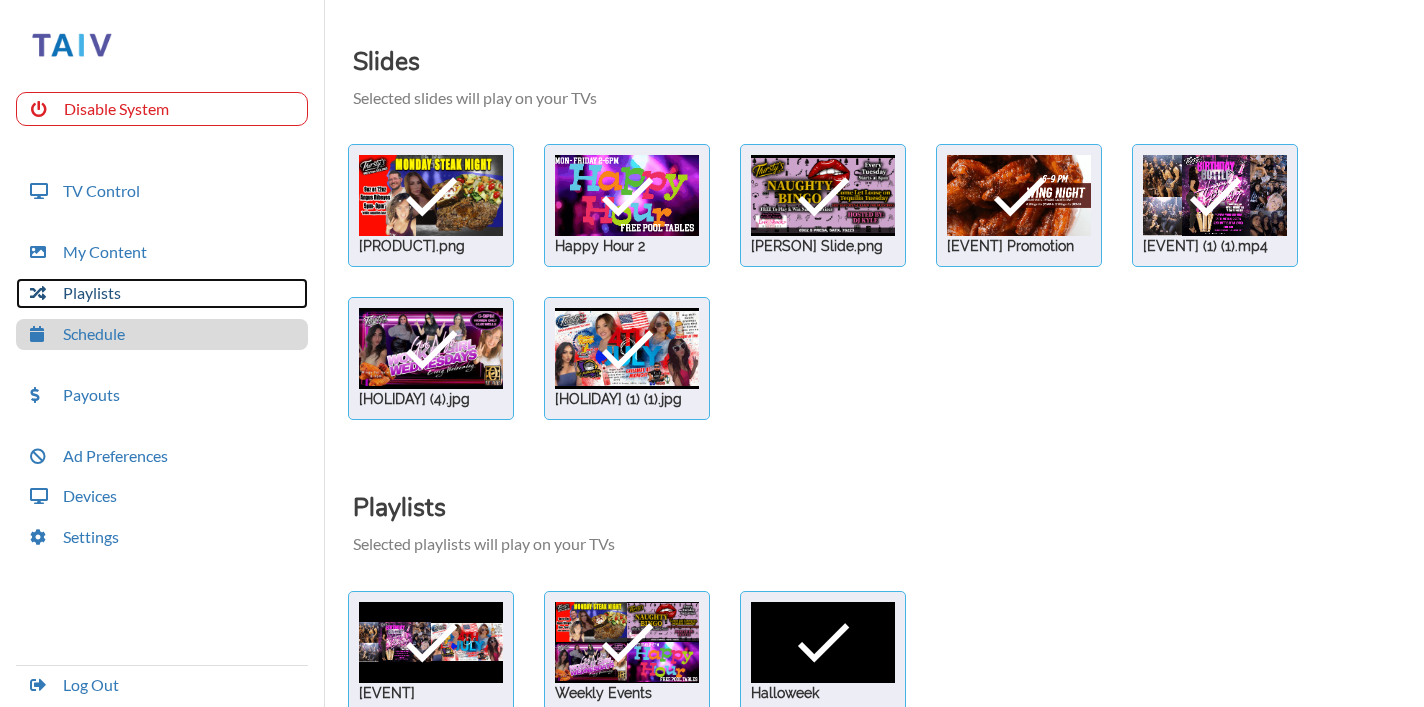 scroll, scrollTop: 50, scrollLeft: 0, axis: vertical 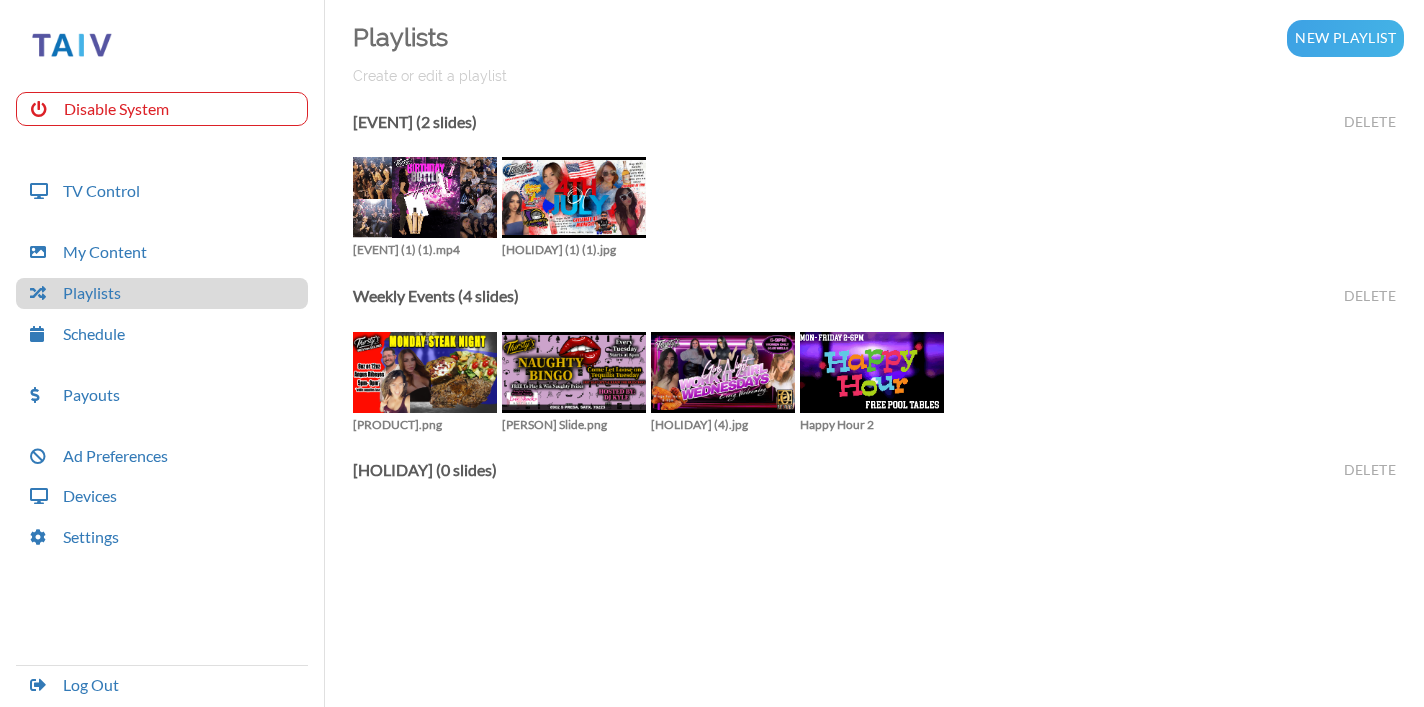click on "Weekly Specials (2 slides) Delete" at bounding box center (400, 43) 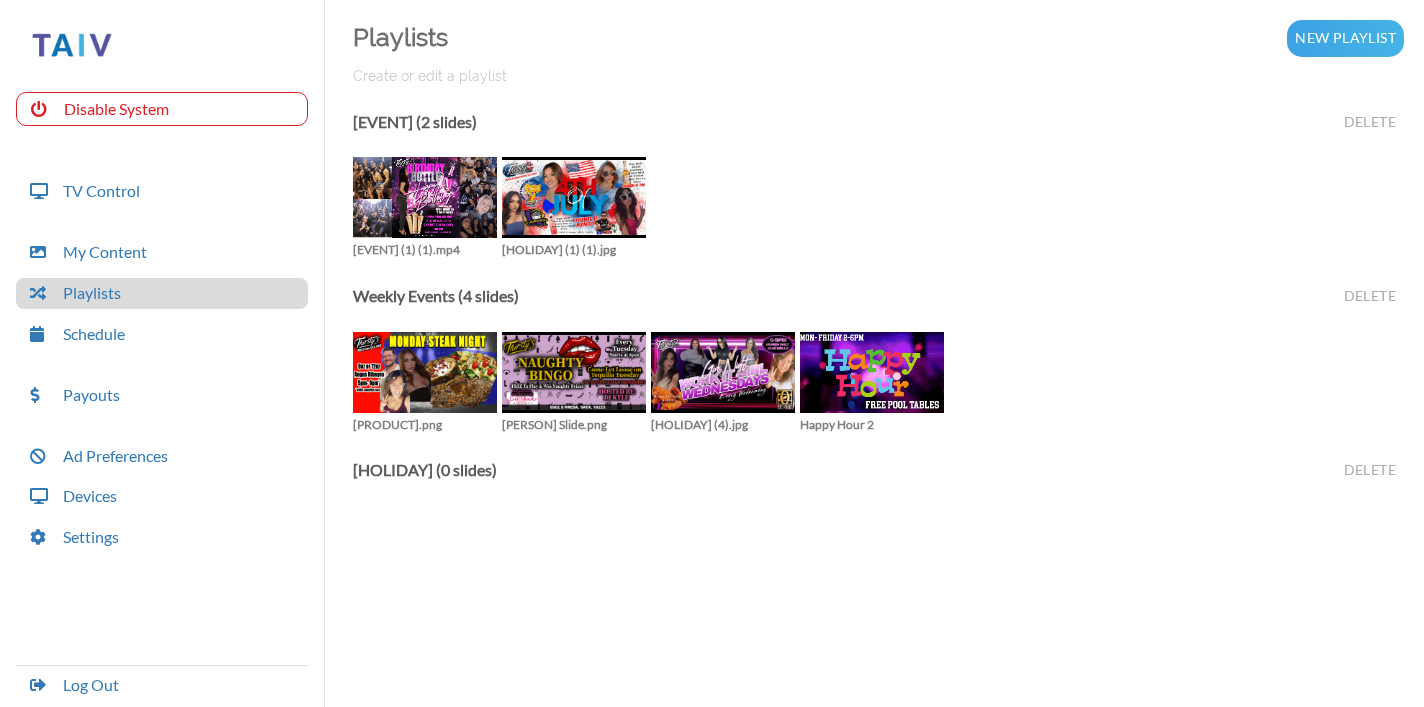 click on "[EVENT] (2 slides)" at bounding box center (415, 126) 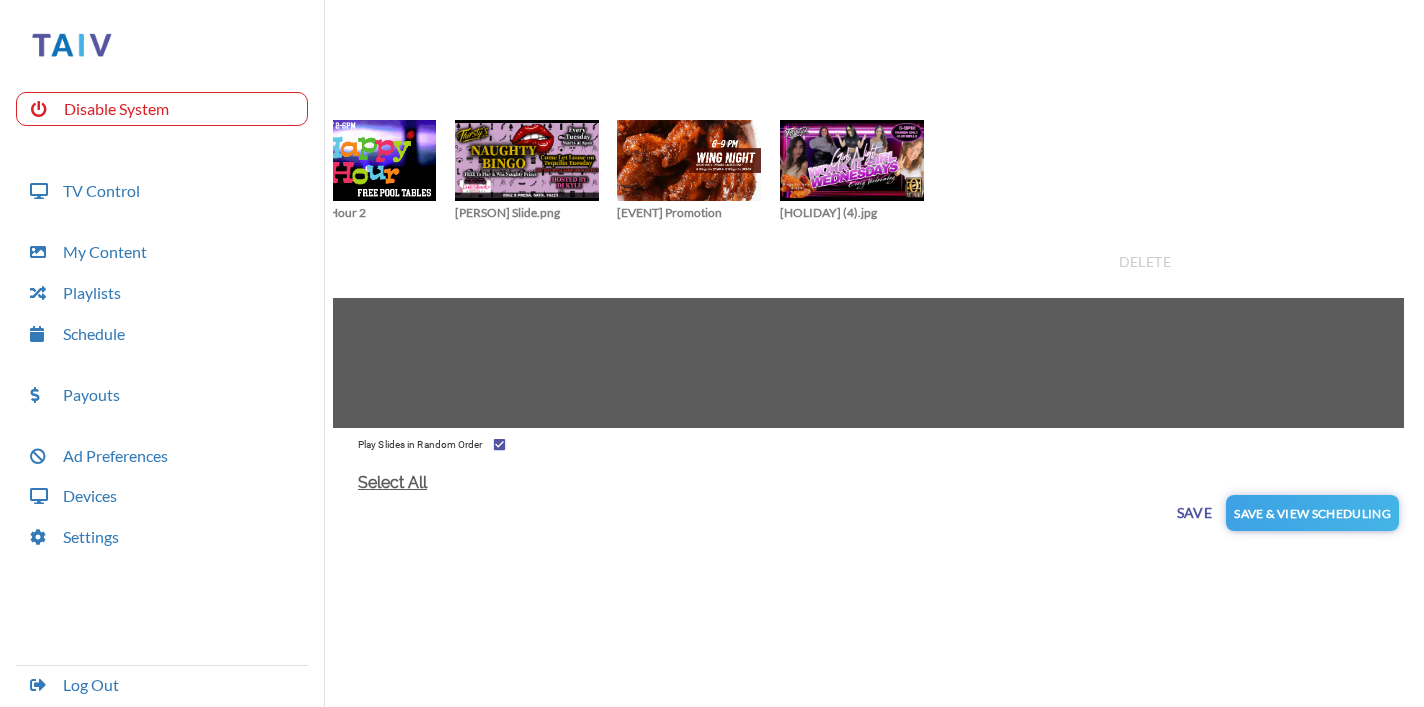 scroll, scrollTop: 0, scrollLeft: 849, axis: horizontal 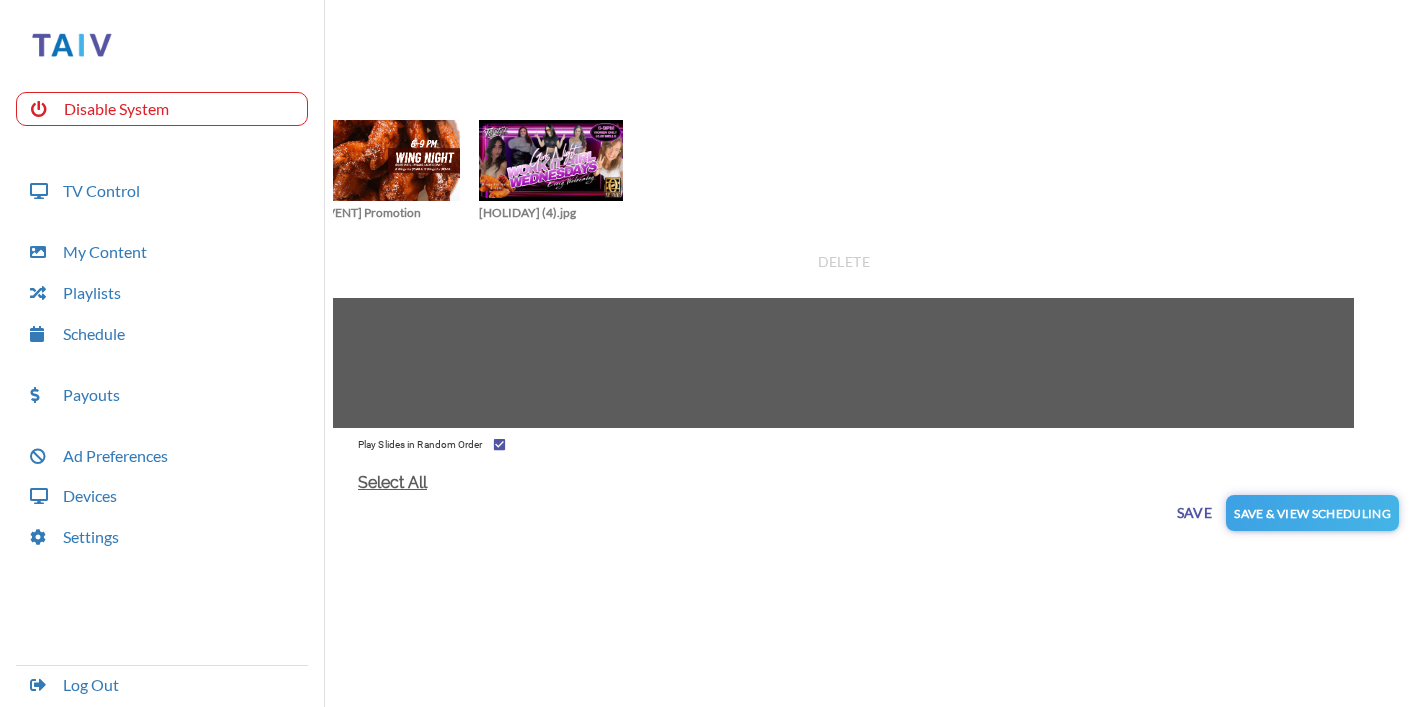 drag, startPoint x: 736, startPoint y: 189, endPoint x: 547, endPoint y: 383, distance: 270.84497 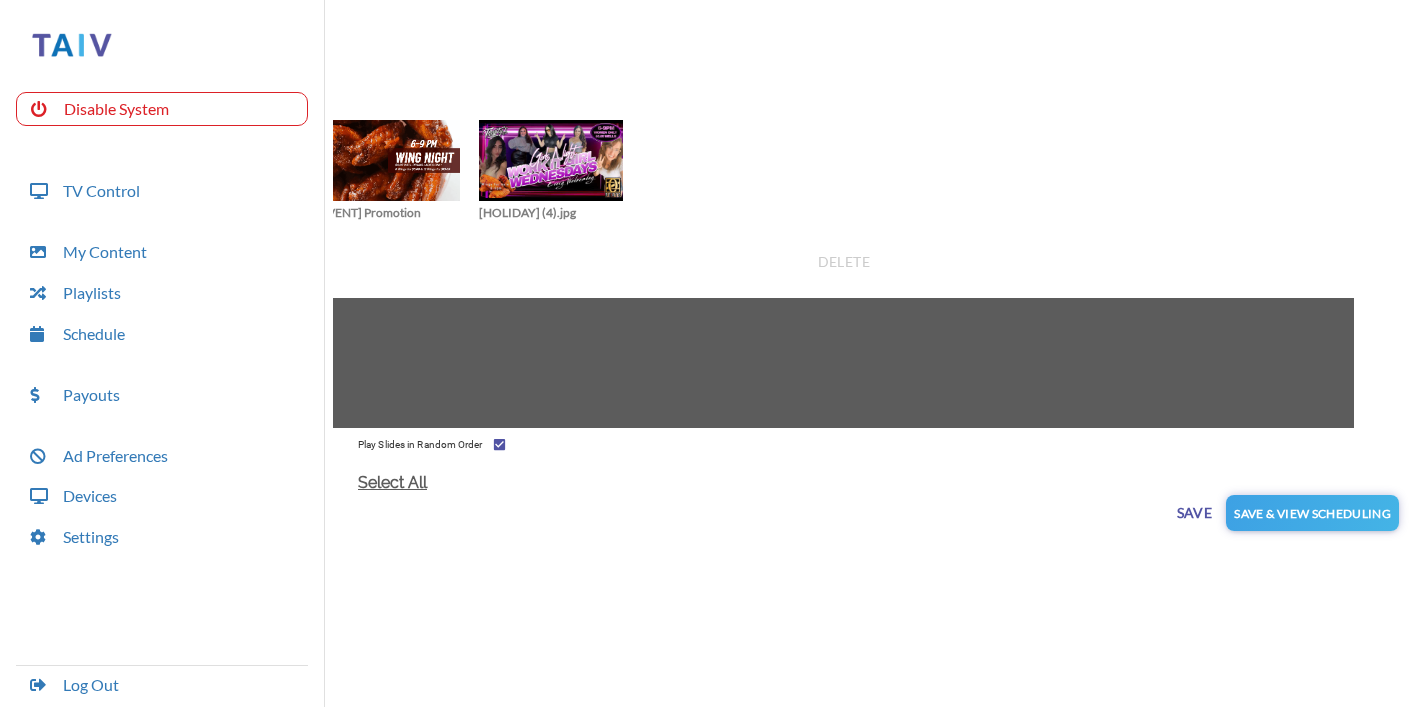 click on "Slides Create a Playlist by dragging and dropping ads into the playlist area. Taiv Trivia Live Weather Updates [PRODUCT].png Happy Hour 2 Naughty Bingo Slide.png Wing Night Promotion Birthday Bottle (1) (1).mp4 close [HOLIDAY] (4).jpg [HOLIDAY] (1) (1).jpg close     Editing Playlist "Weekly Specials" Delete" at bounding box center (-213, 43) 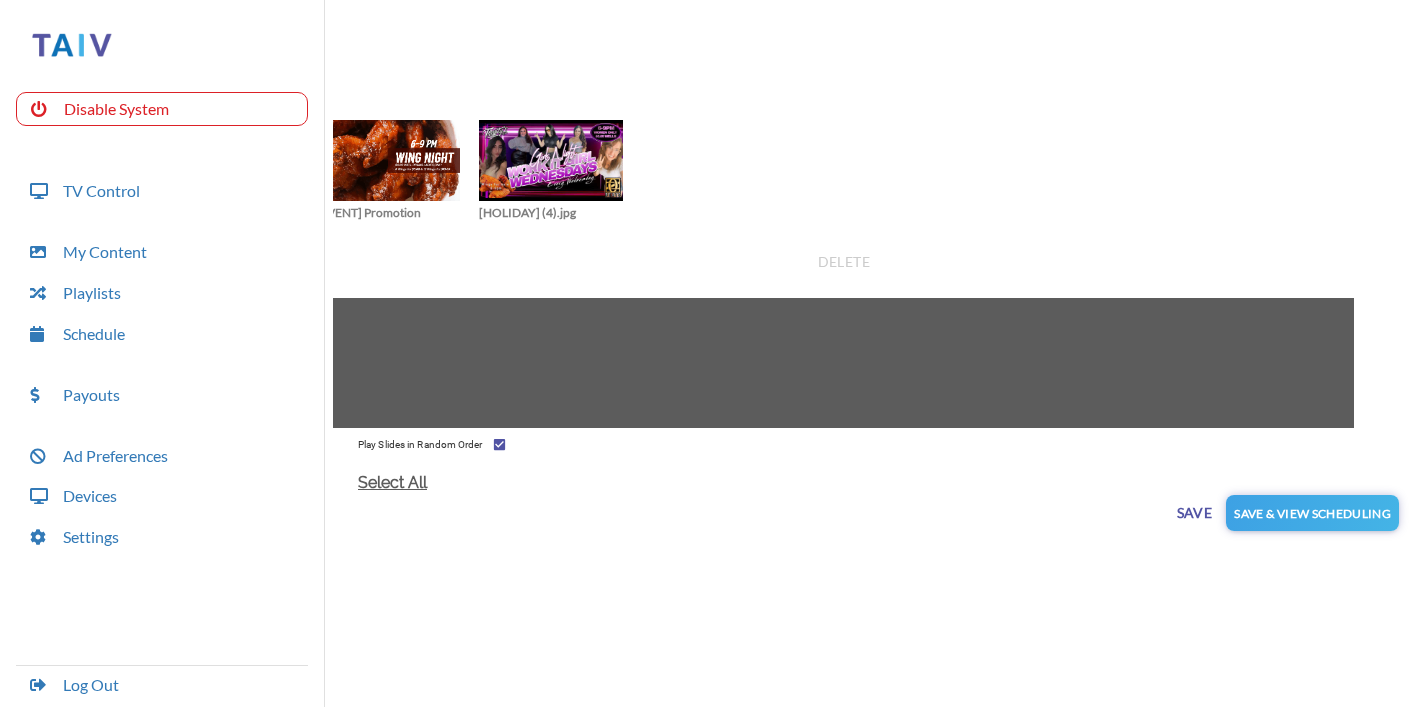 click on "Save Save & View Scheduling" at bounding box center (-213, 173) 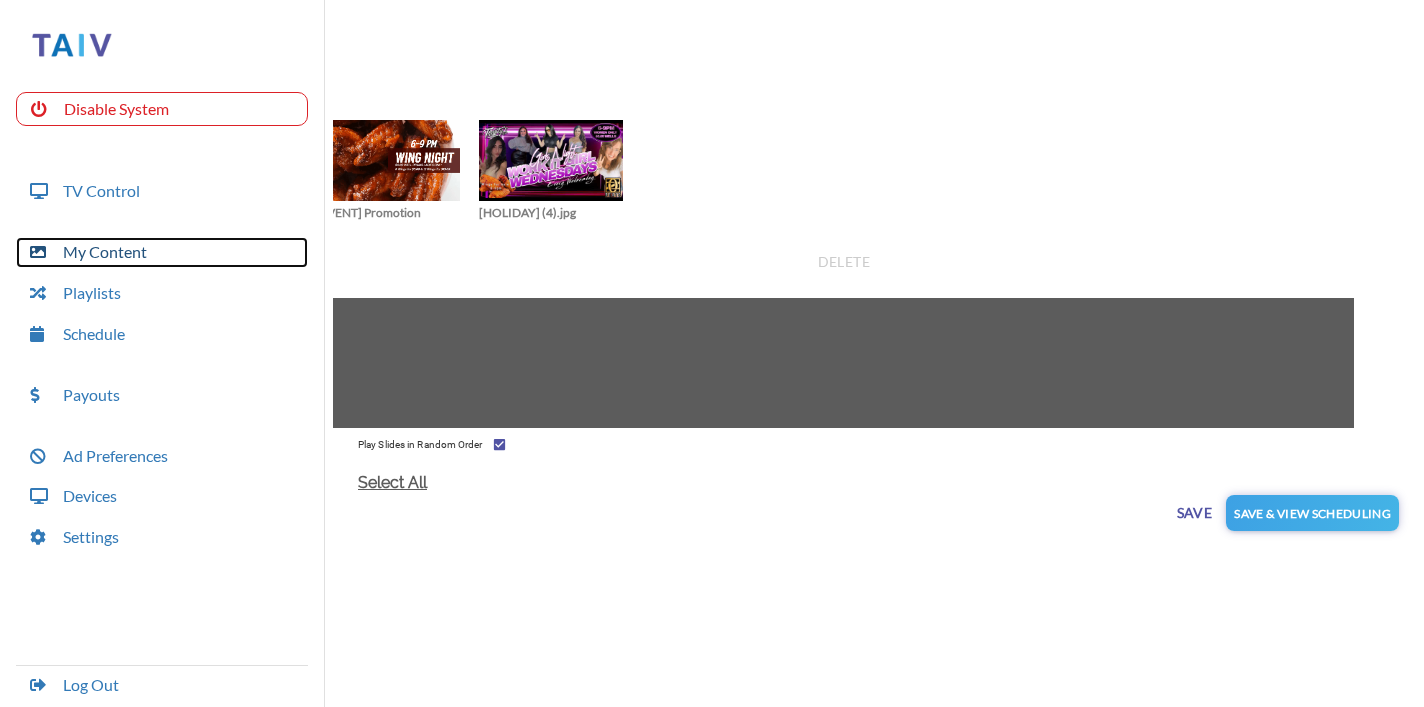 click on "My Content" at bounding box center (162, 252) 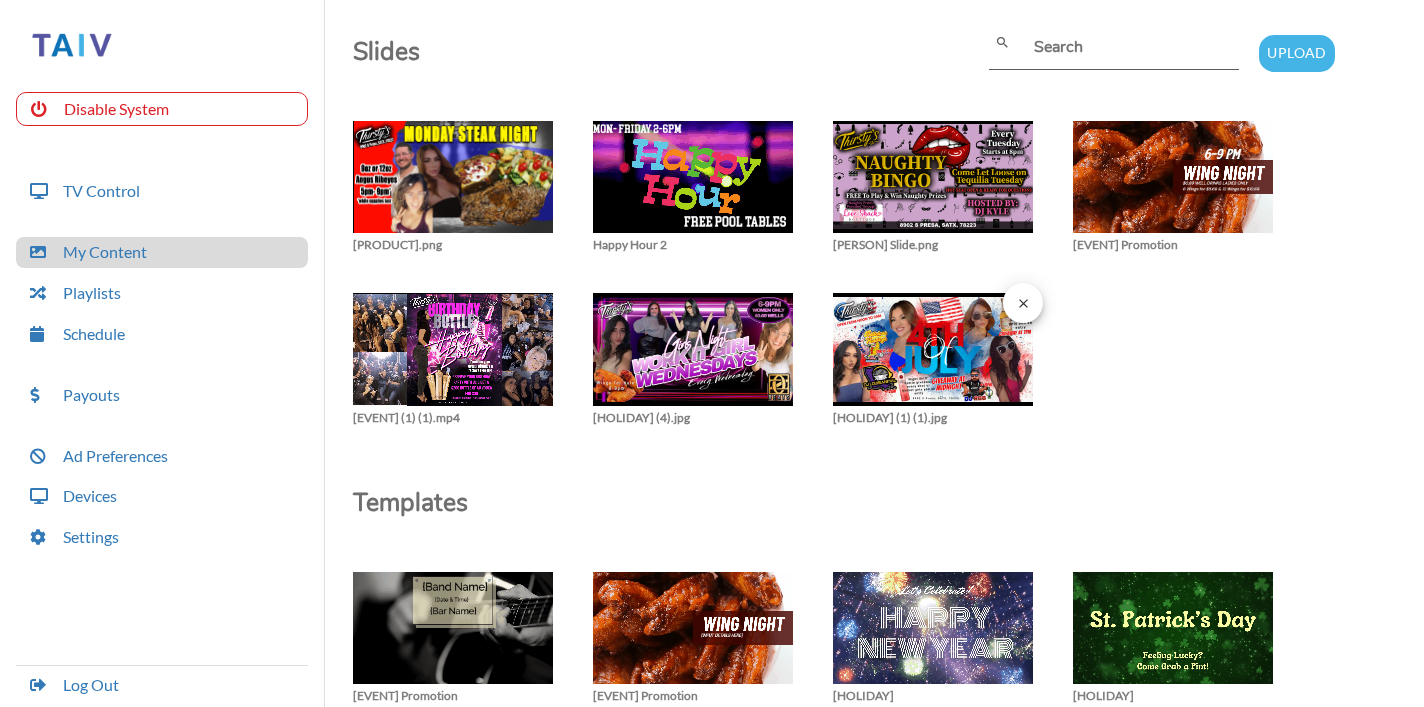 click at bounding box center (453, 187) 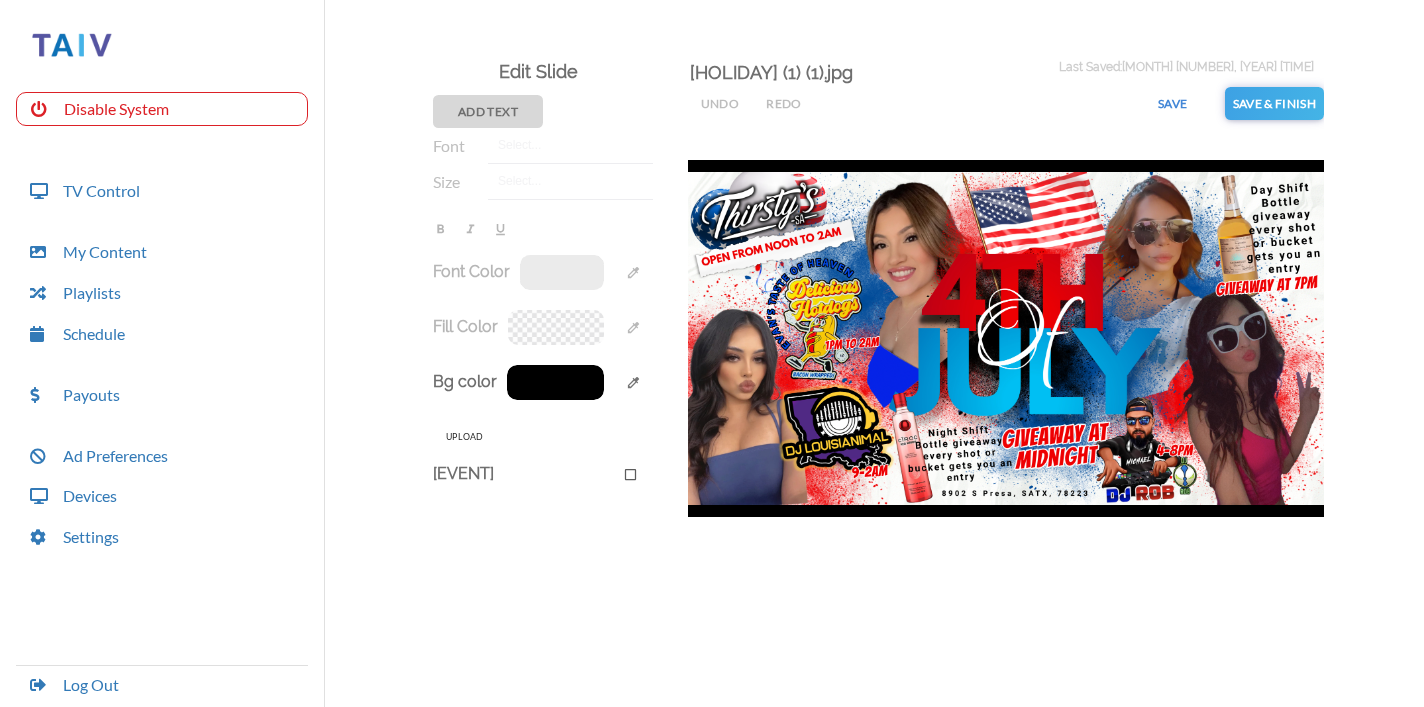 click at bounding box center [1006, 339] 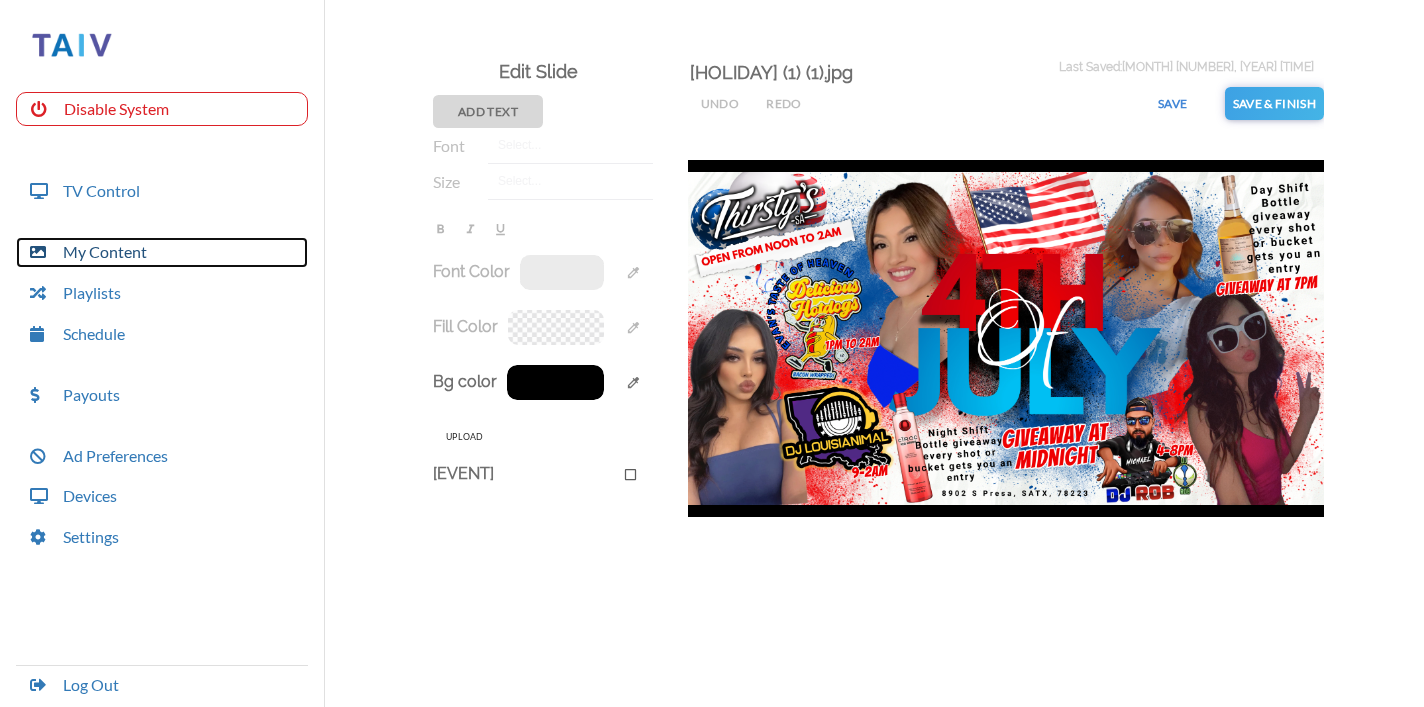 click on "My Content" at bounding box center [162, 252] 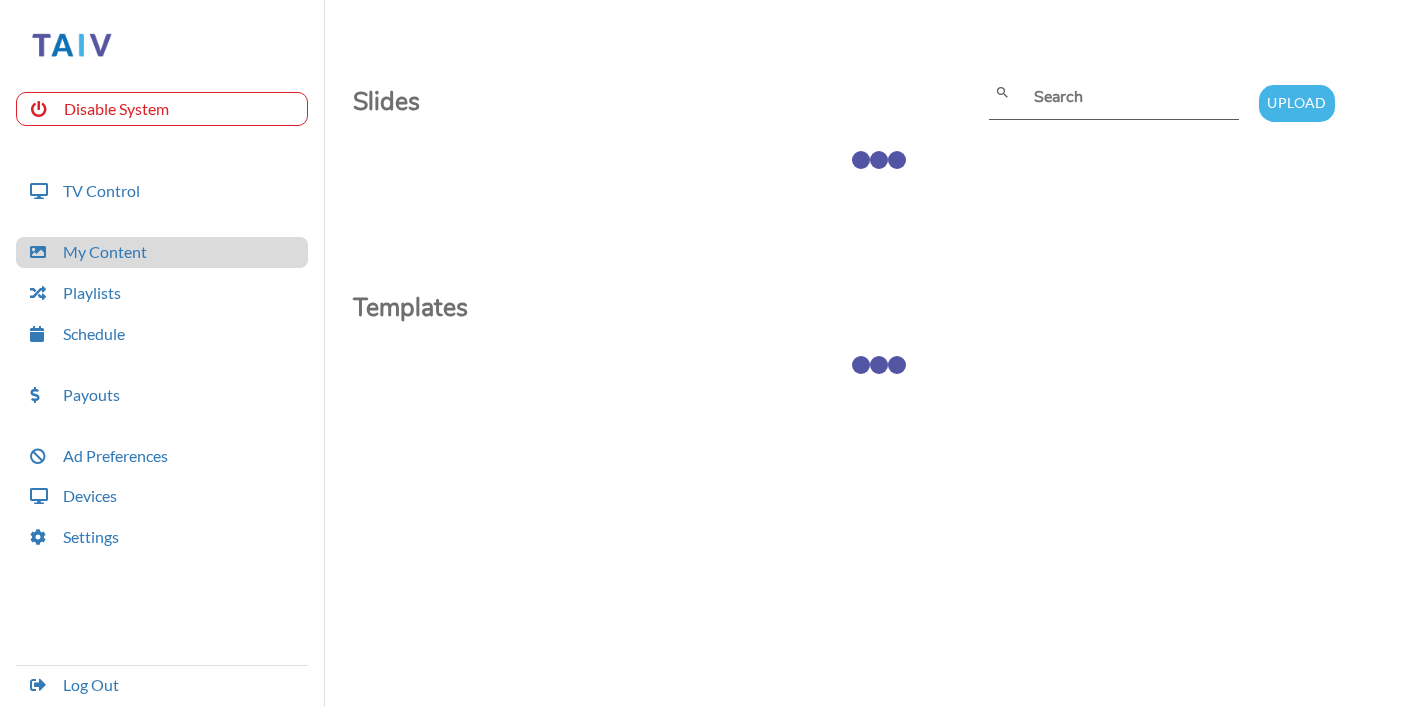 scroll, scrollTop: 0, scrollLeft: 0, axis: both 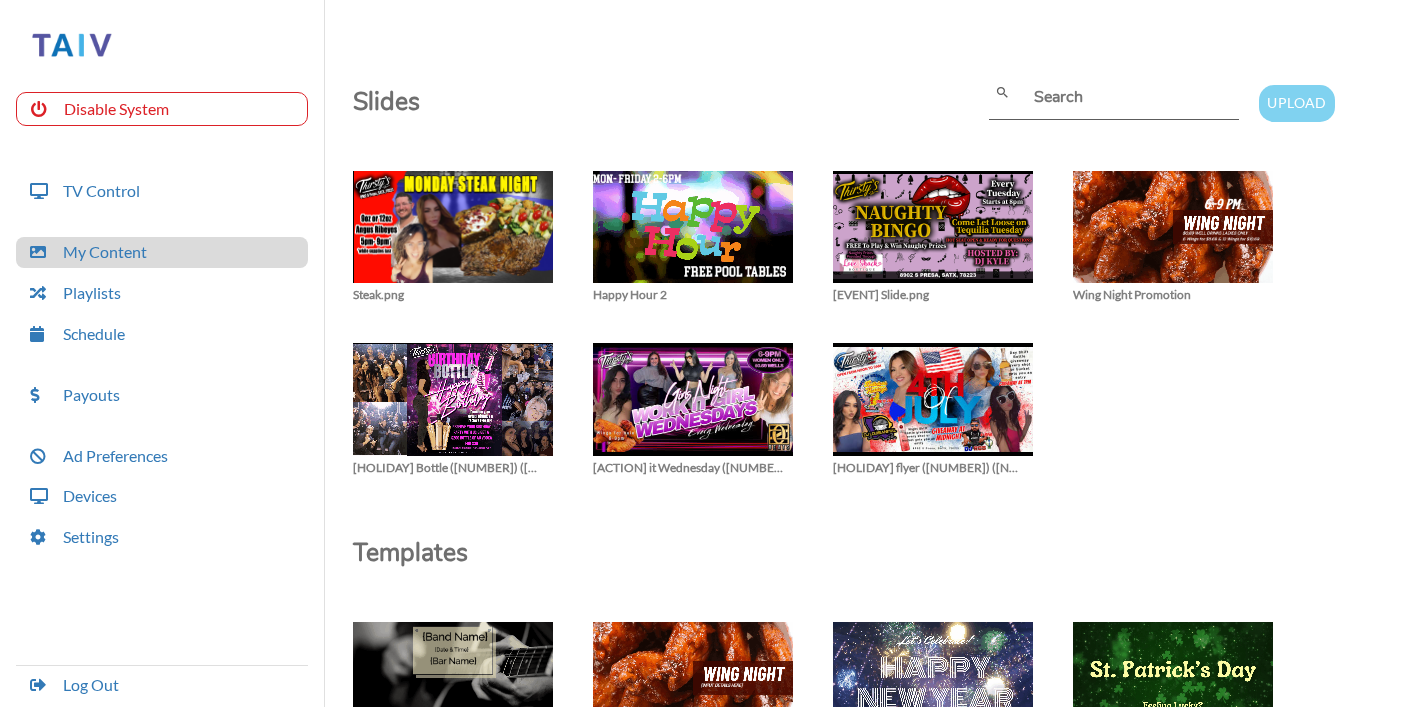 click on "Upload" at bounding box center (1296, 103) 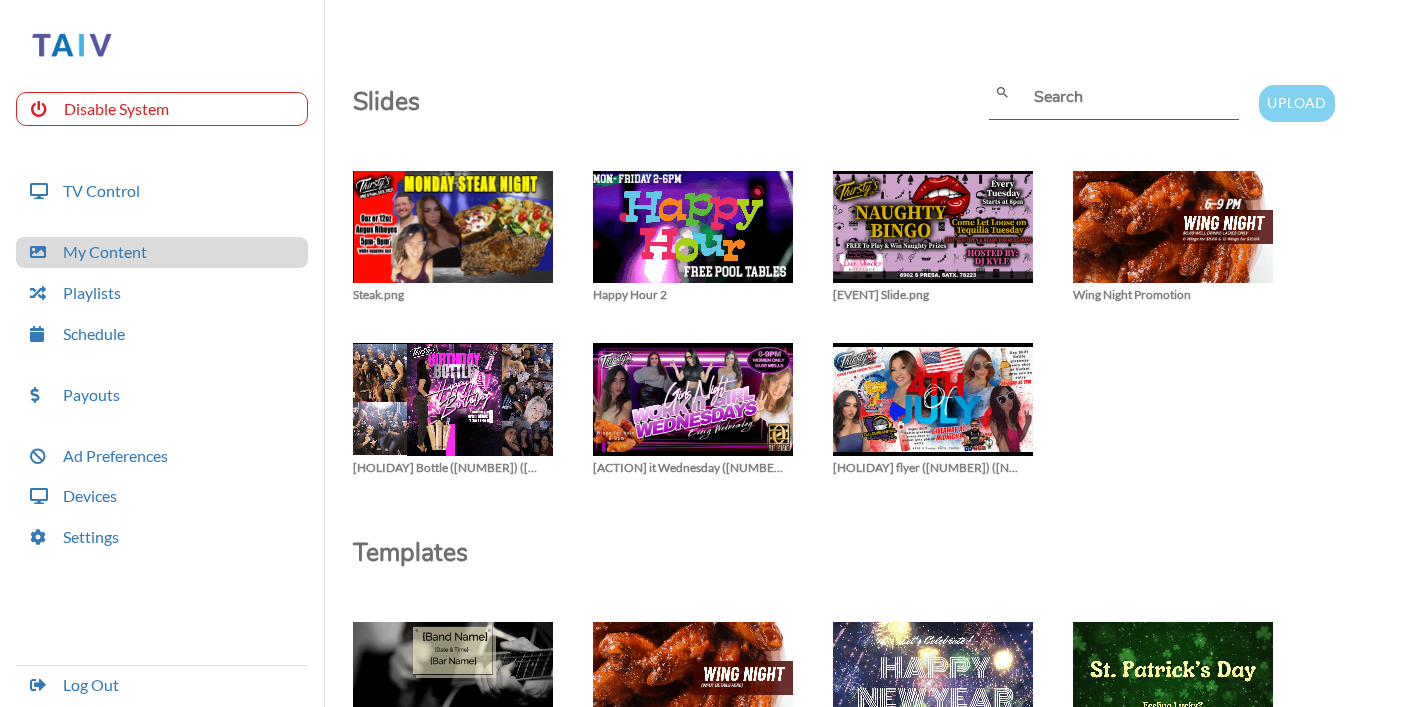 type on "C:\fakepath\[EVENT].png" 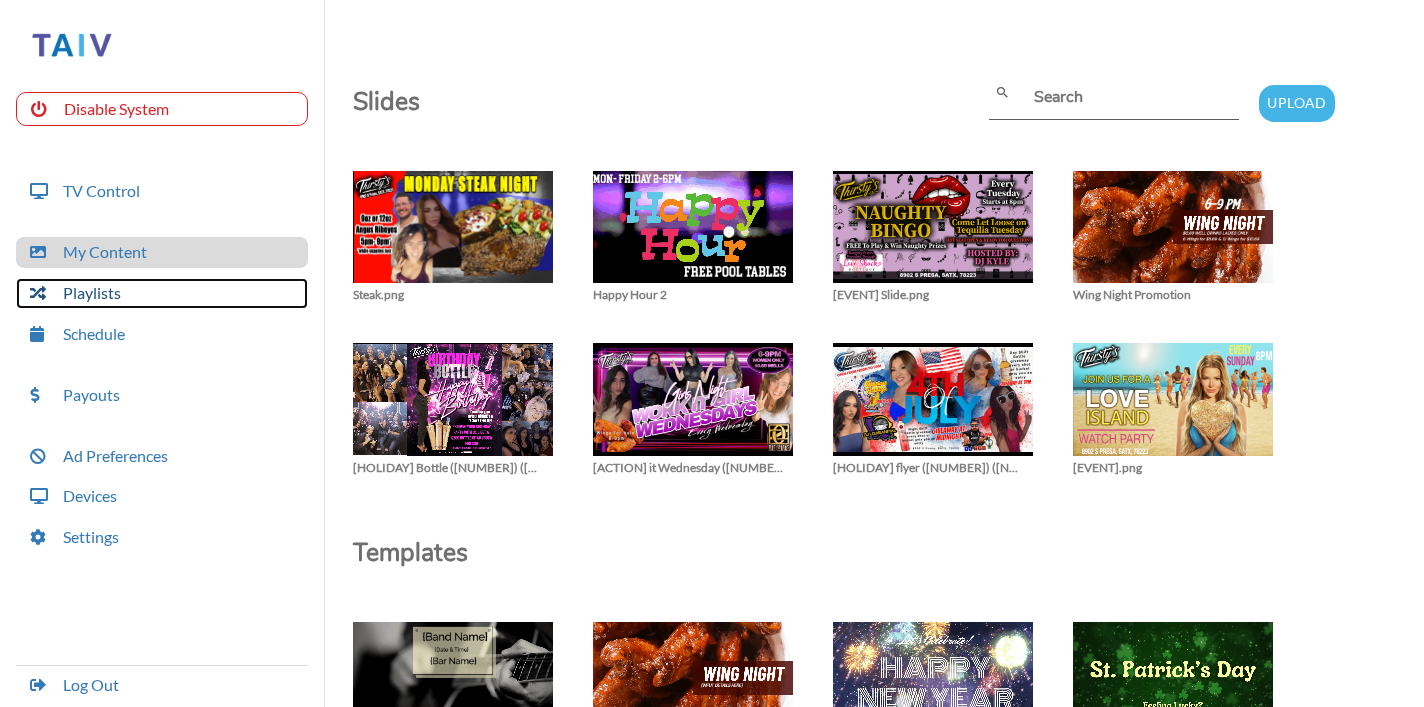 click on "Playlists" at bounding box center (162, 293) 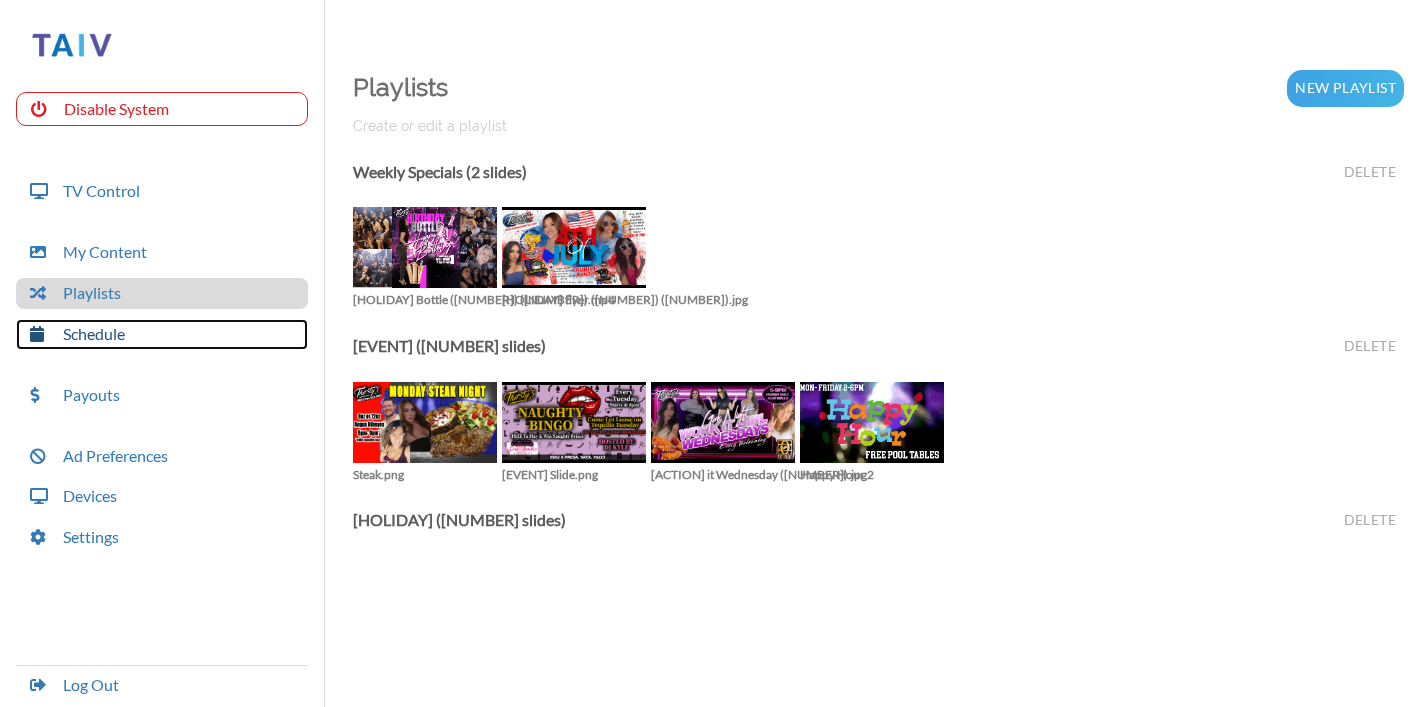 click on "Schedule" at bounding box center (162, 334) 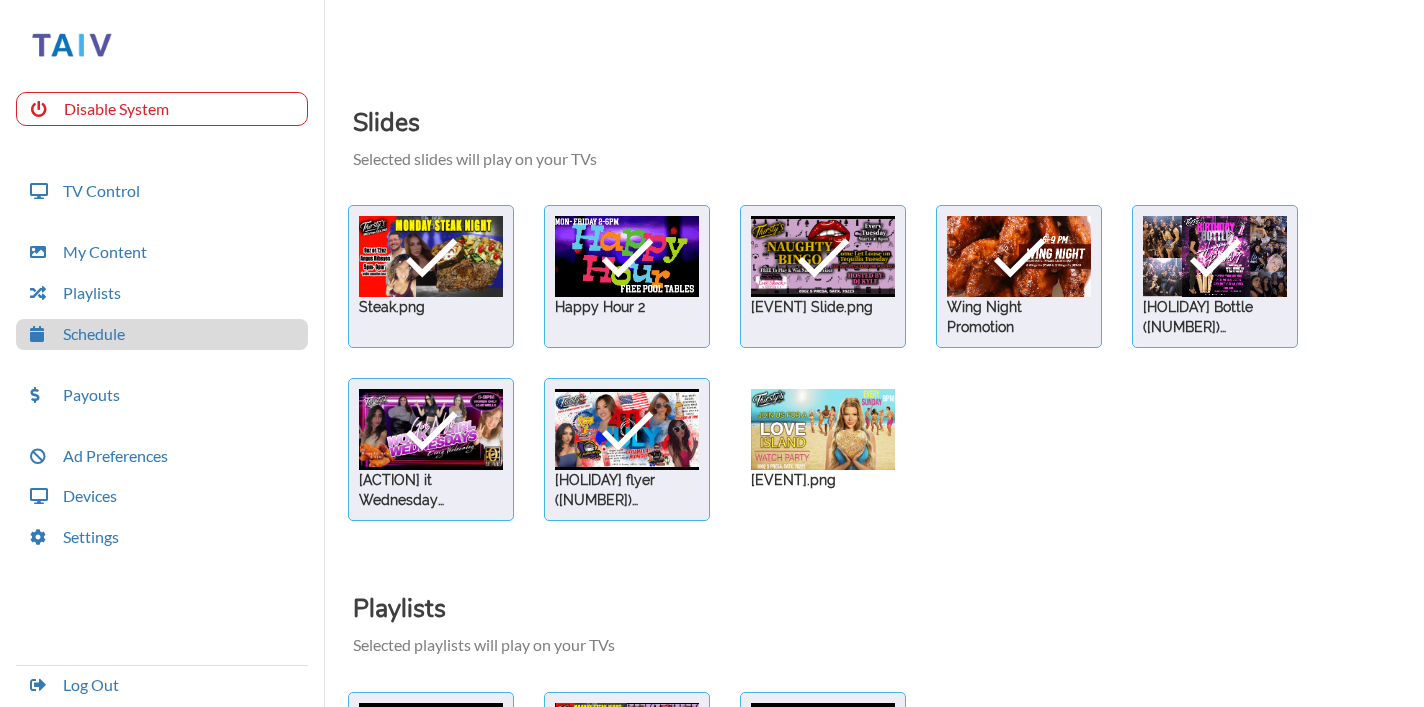 click at bounding box center (431, 256) 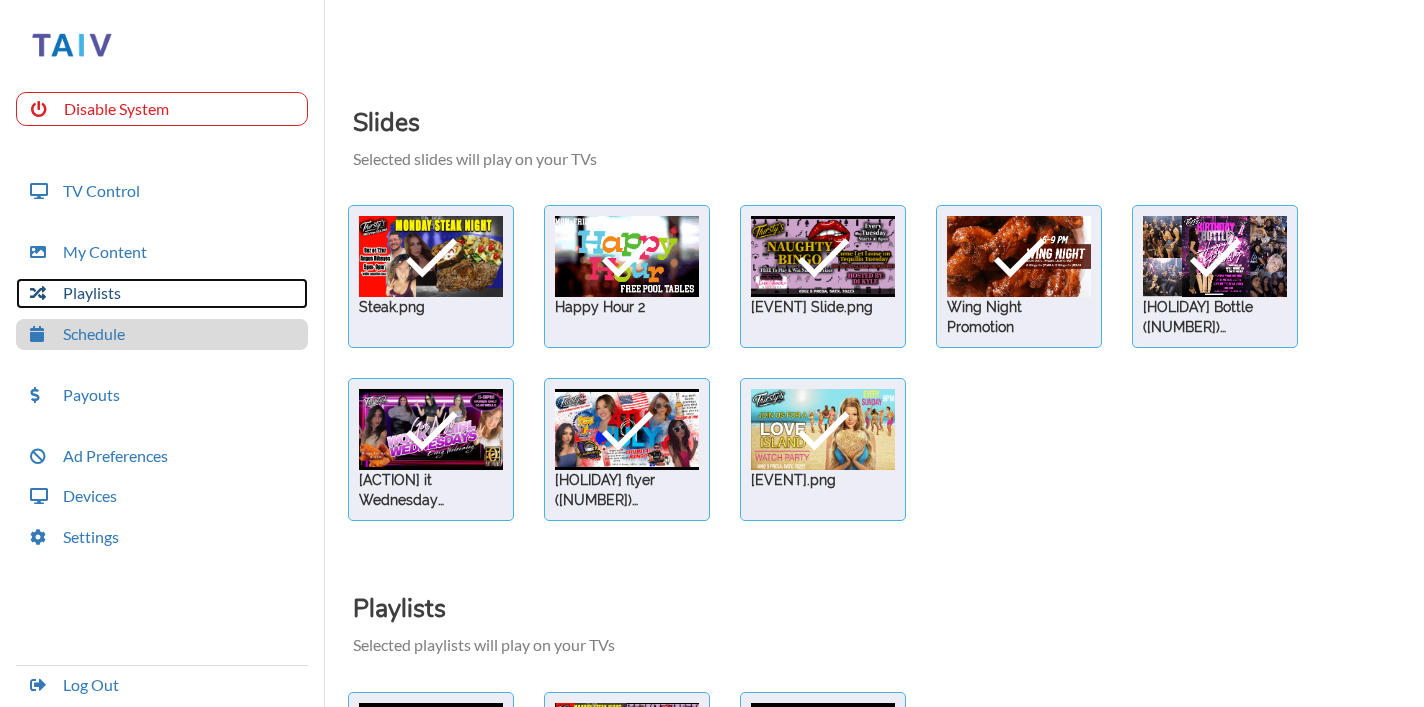 click on "Playlists" at bounding box center (162, 293) 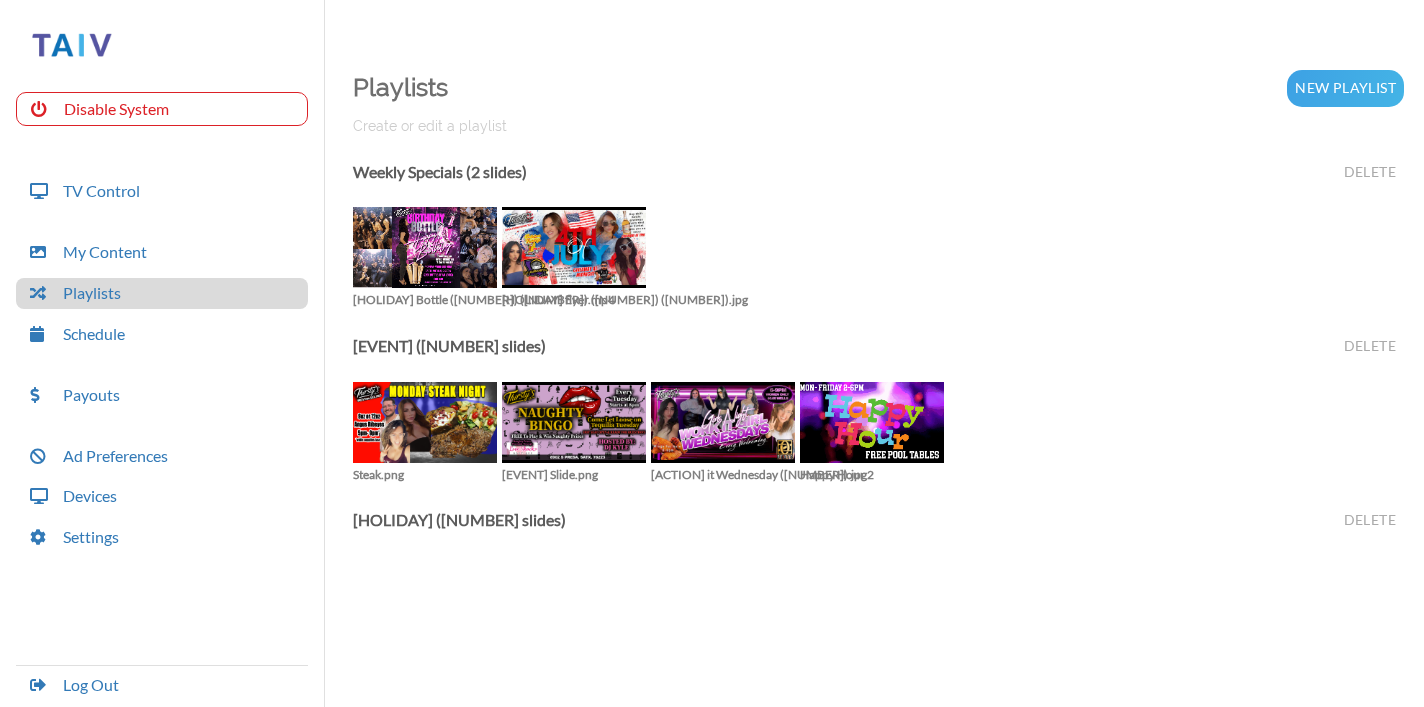 click on "Weekly Specials (2 slides) Delete" at bounding box center (878, 176) 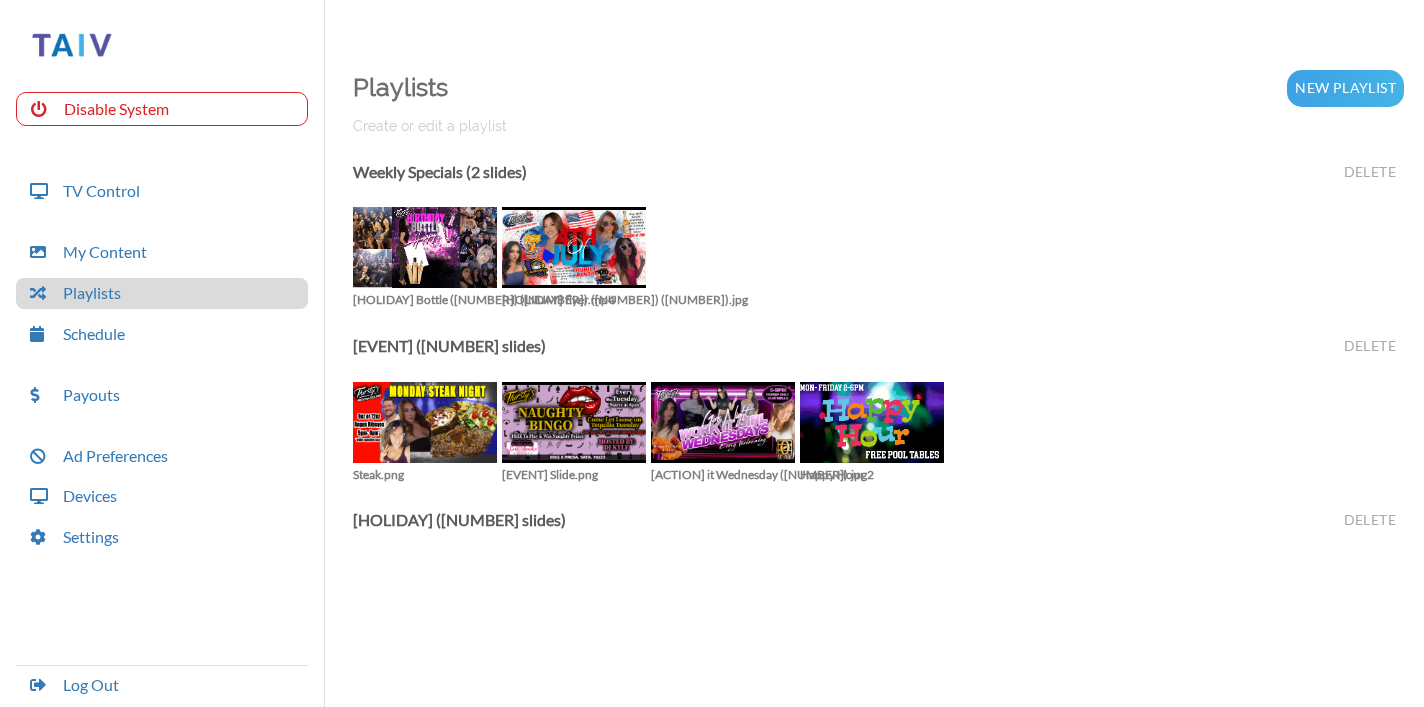 click on "[EVENT] (2 slides)" at bounding box center [440, 176] 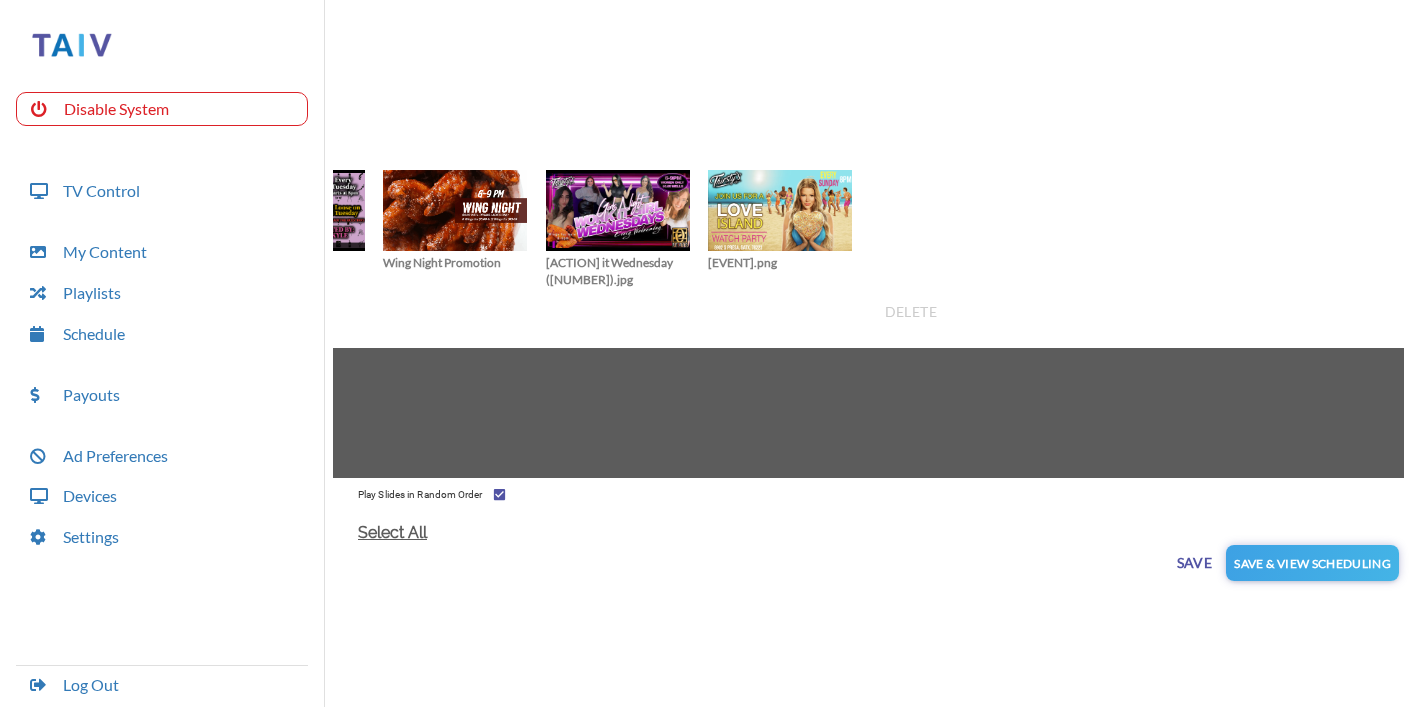 scroll, scrollTop: 0, scrollLeft: 849, axis: horizontal 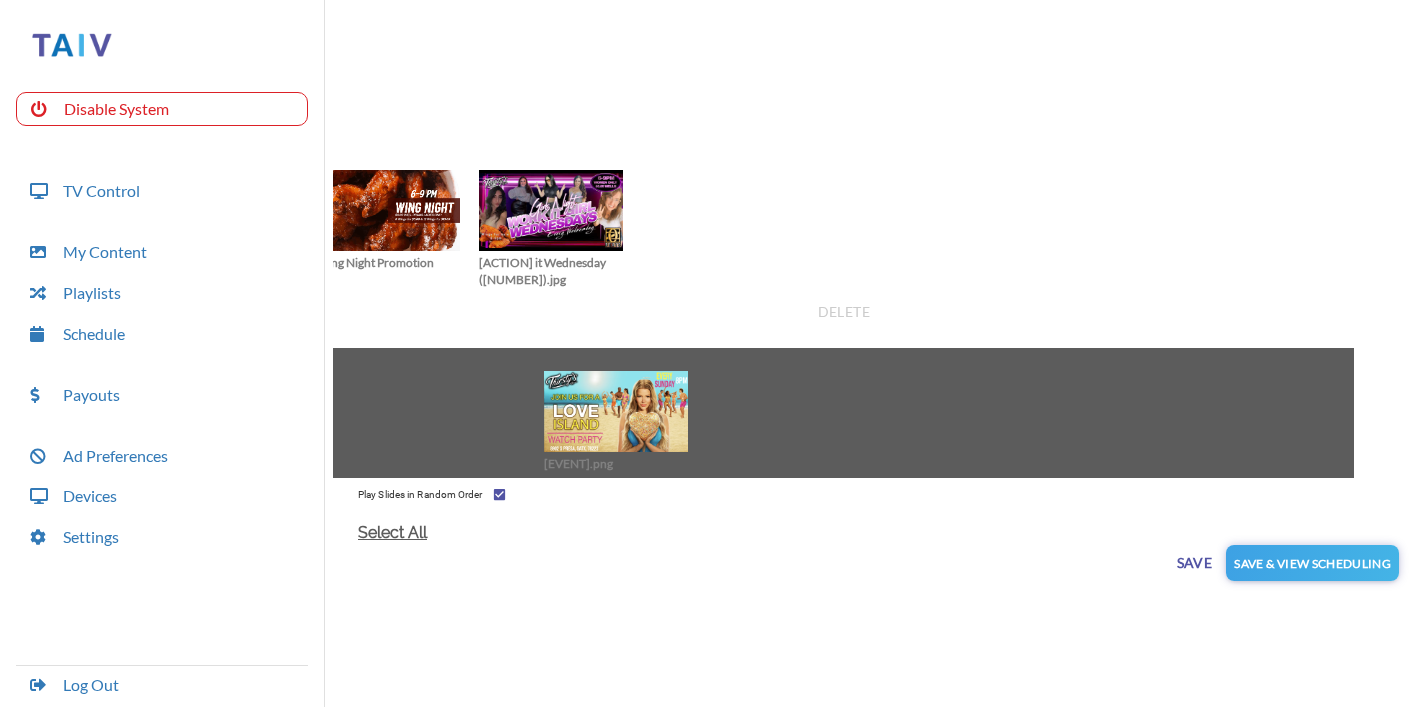 drag, startPoint x: 720, startPoint y: 208, endPoint x: 622, endPoint y: 408, distance: 222.71956 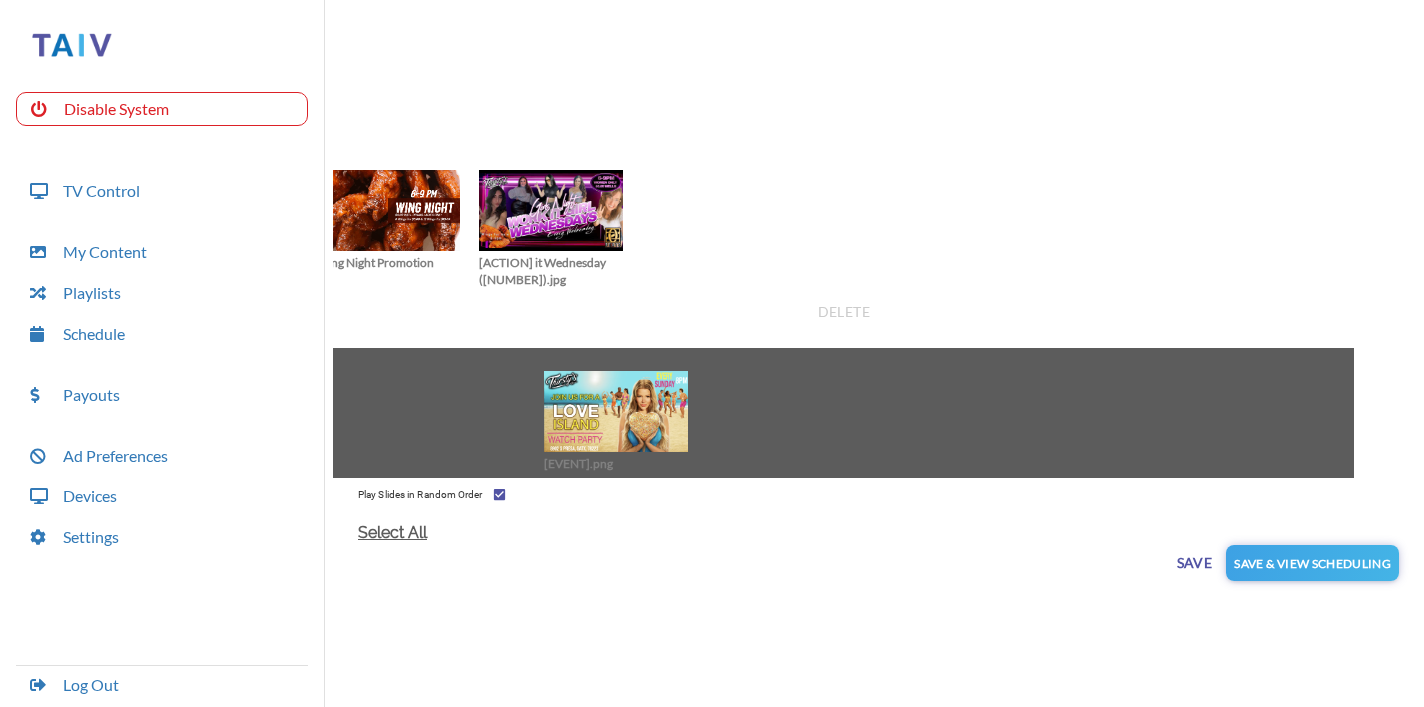 click at bounding box center [616, 411] 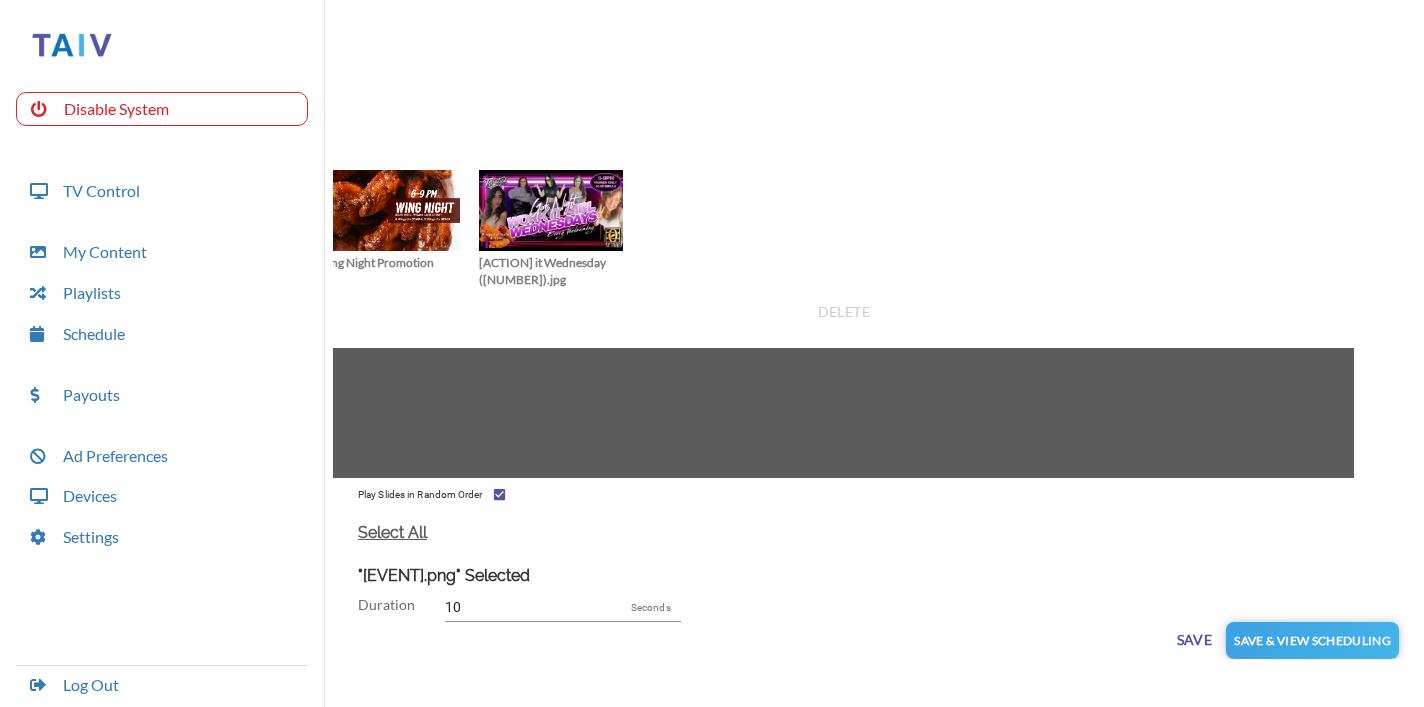 click on "Save" at bounding box center [1194, 640] 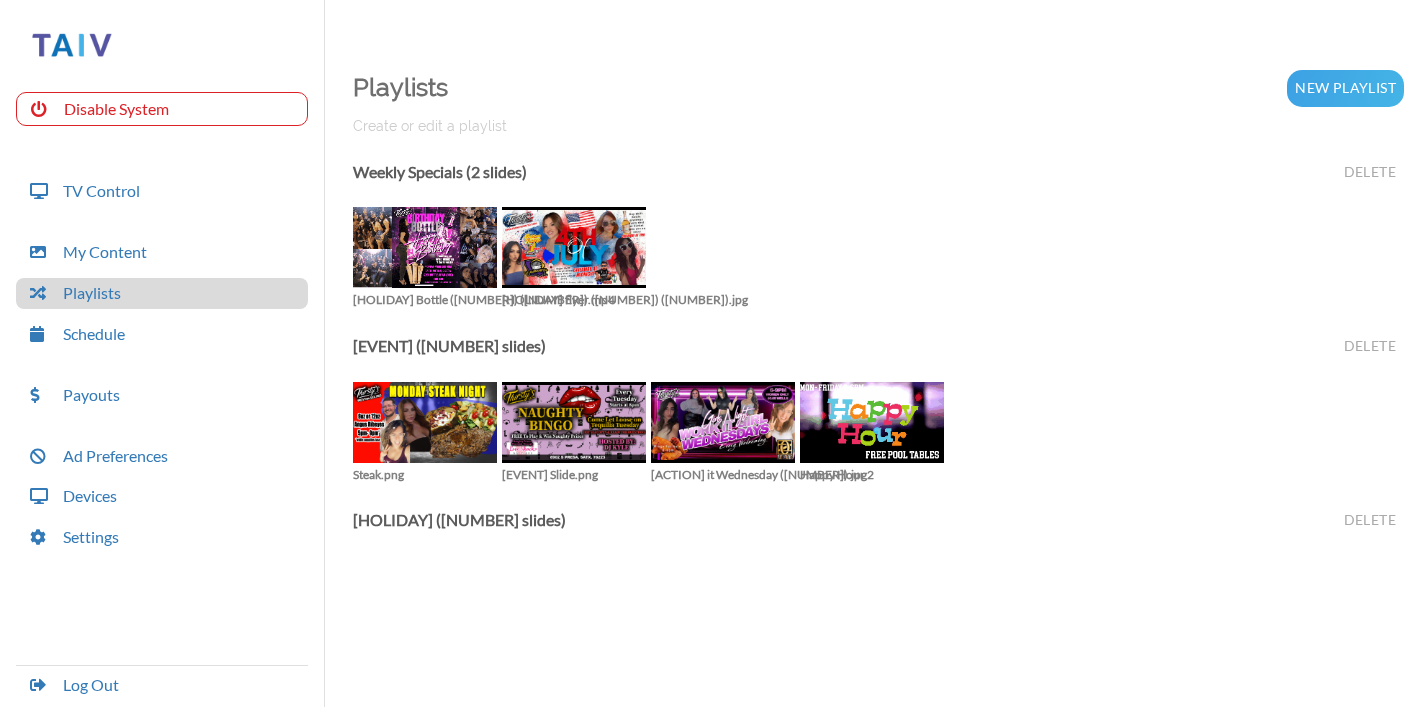 click on "[EVENT] (2 slides)" at bounding box center [440, 176] 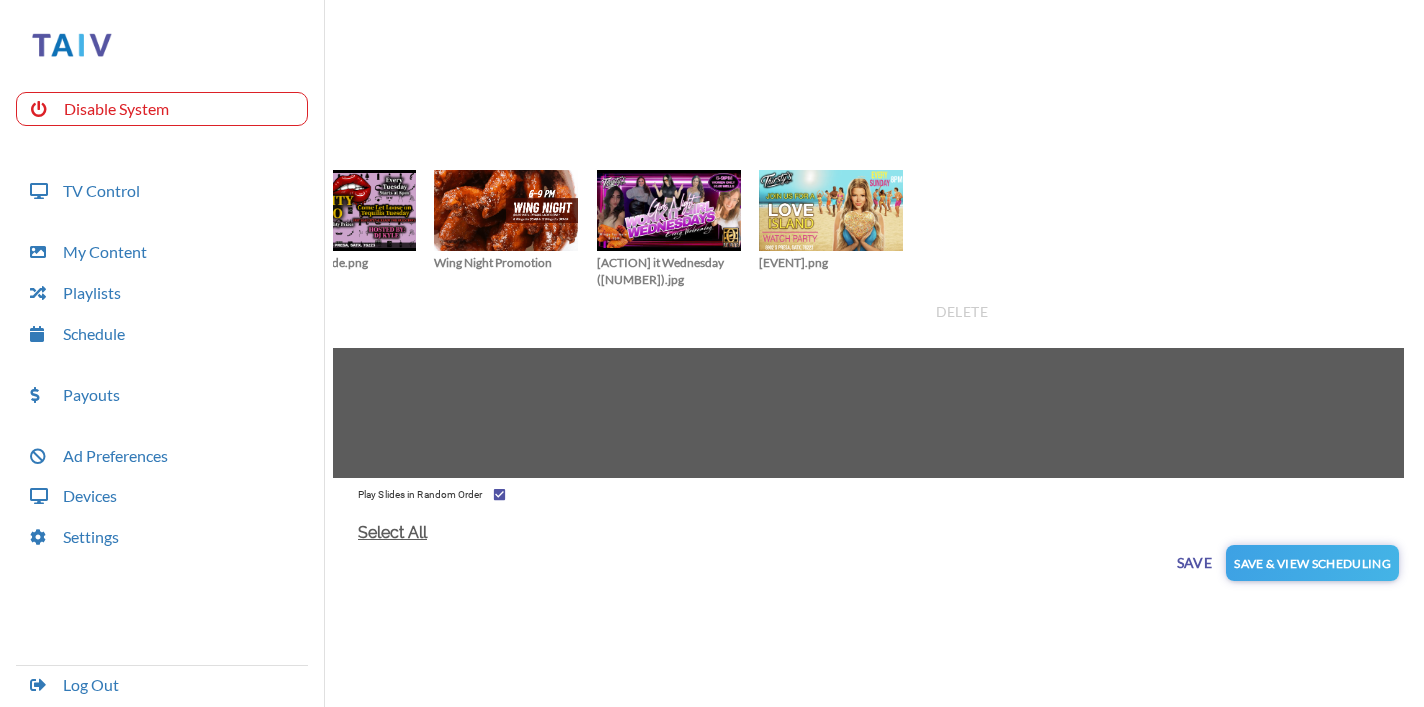 scroll, scrollTop: 0, scrollLeft: 849, axis: horizontal 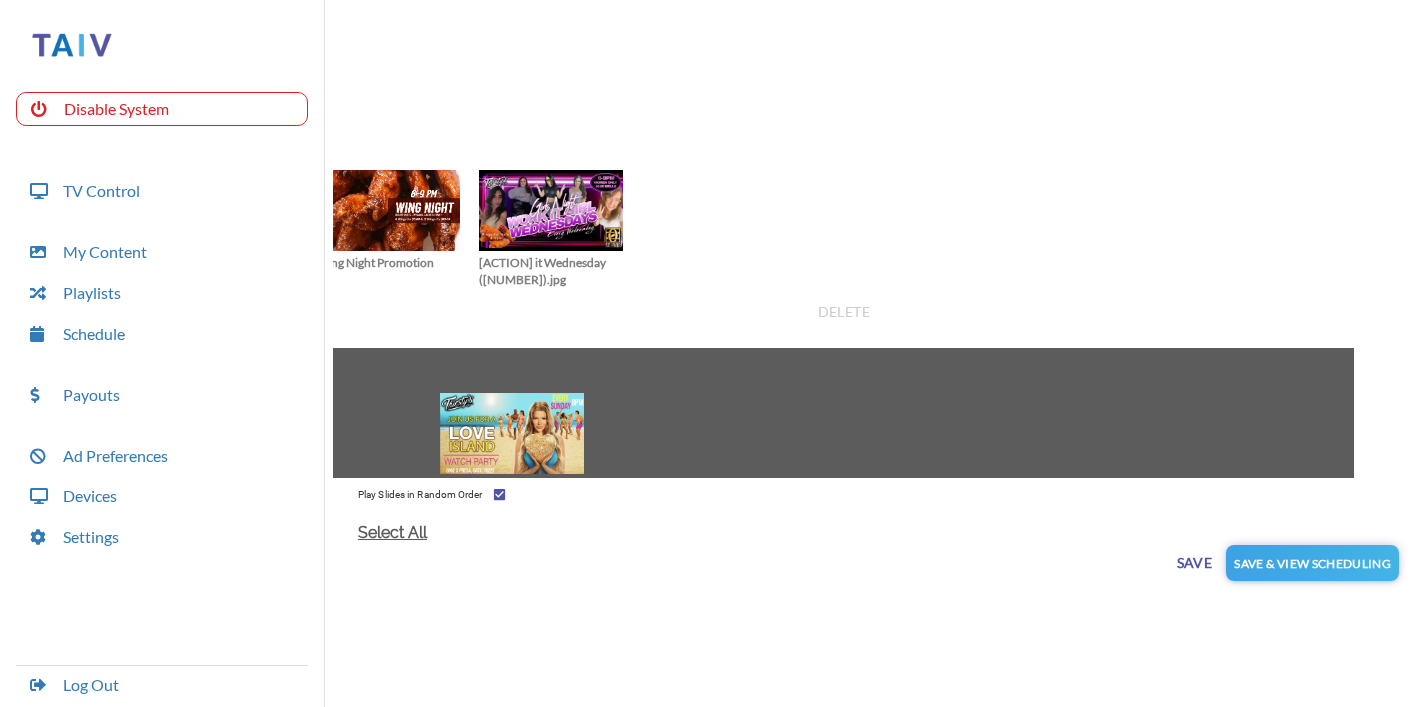 drag, startPoint x: 696, startPoint y: 201, endPoint x: 488, endPoint y: 429, distance: 308.62274 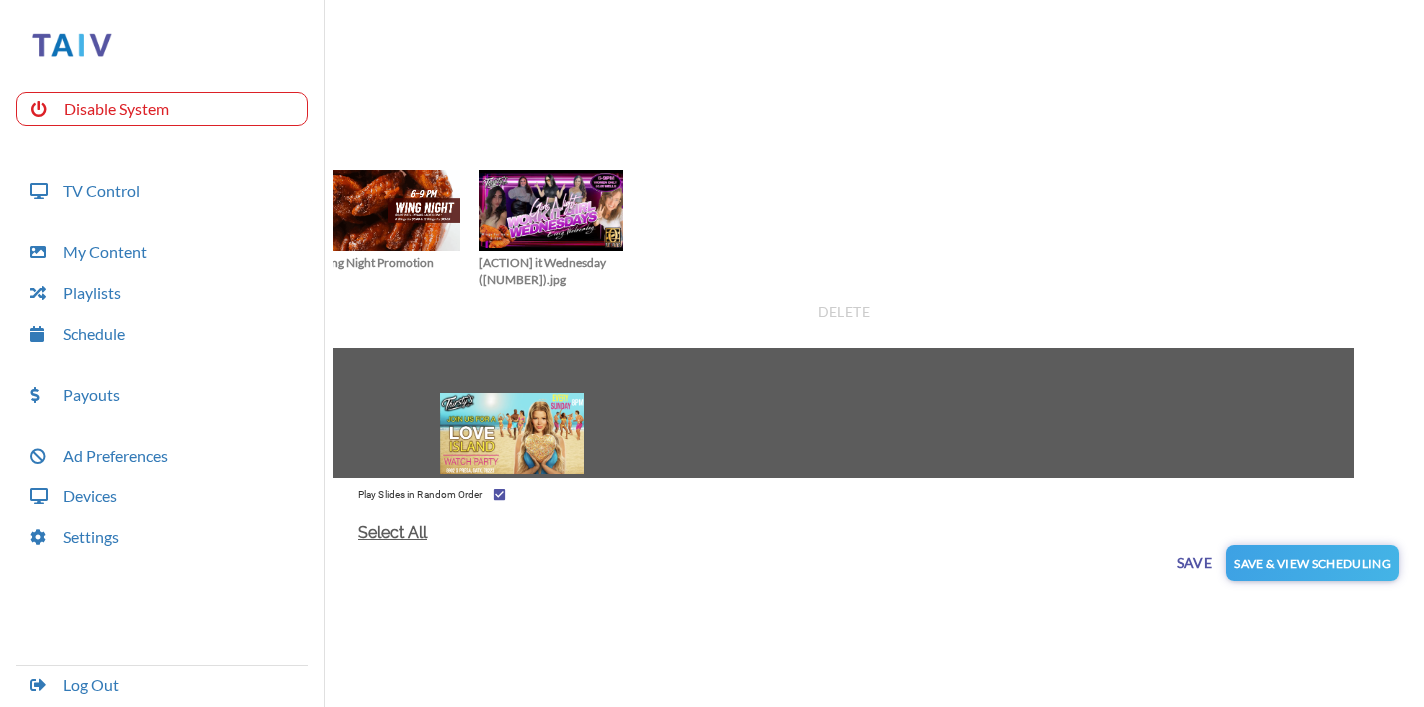 click at bounding box center [512, 433] 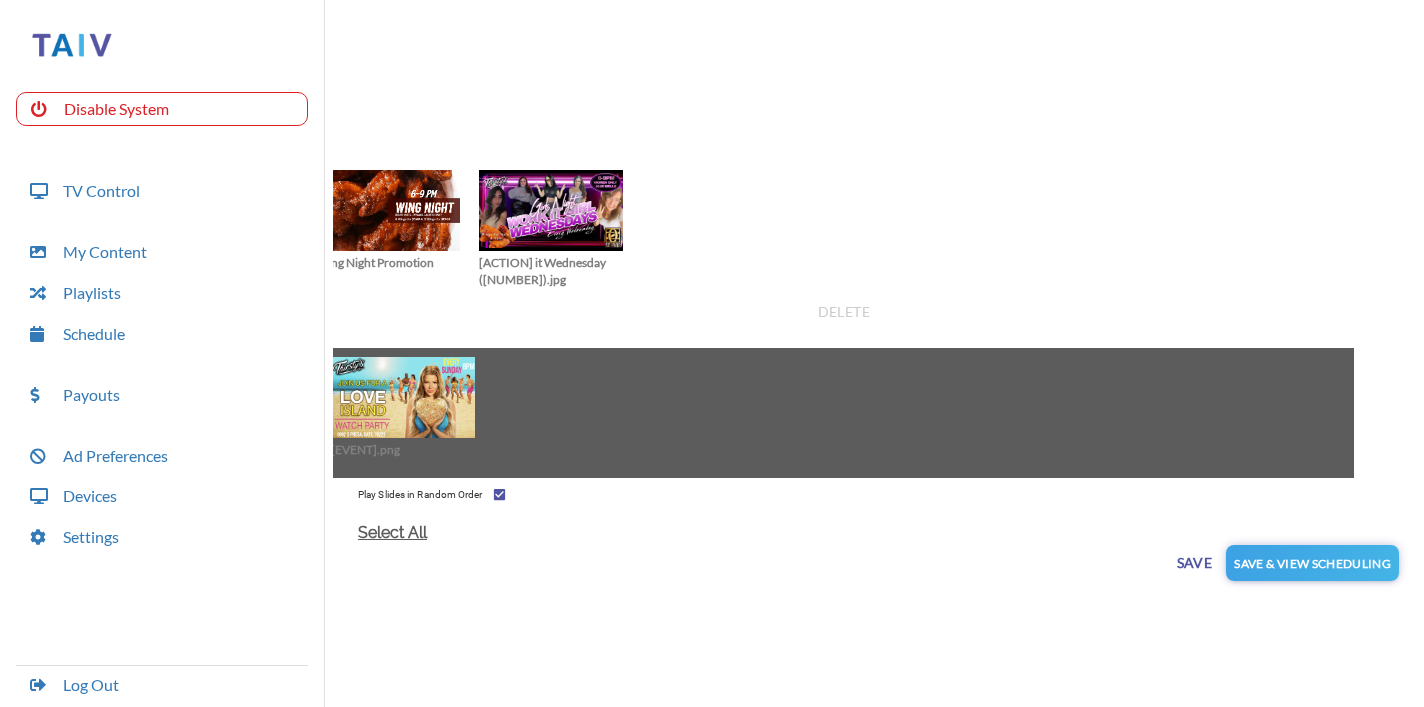 drag, startPoint x: 705, startPoint y: 207, endPoint x: 395, endPoint y: 394, distance: 362.03452 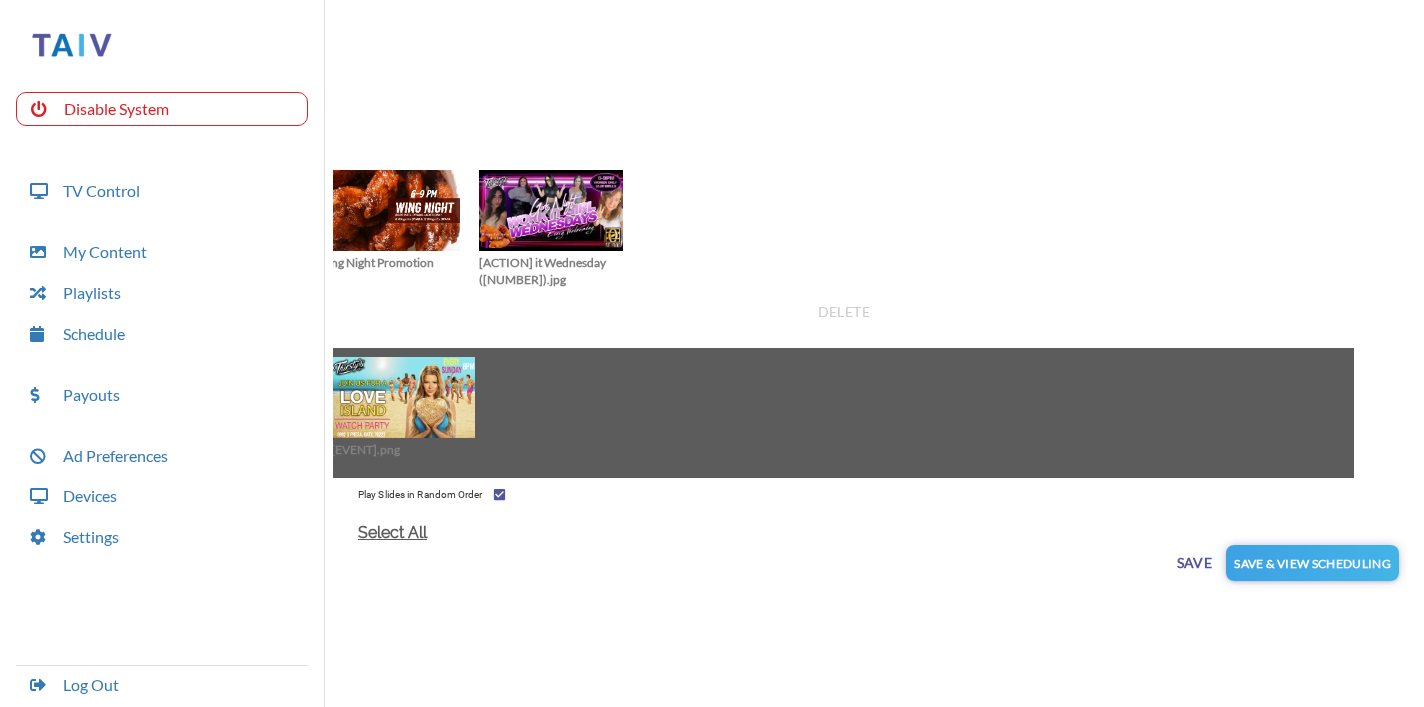 click at bounding box center (403, 397) 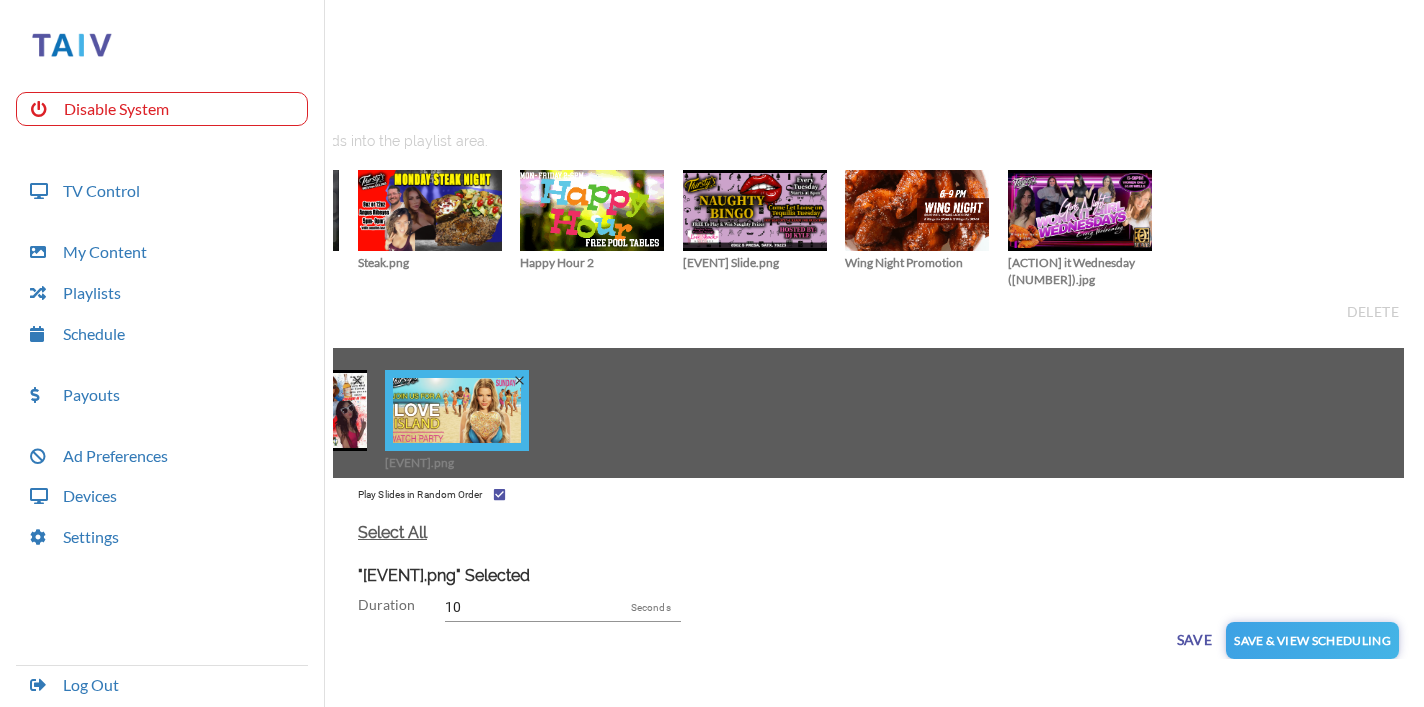 scroll, scrollTop: 0, scrollLeft: 0, axis: both 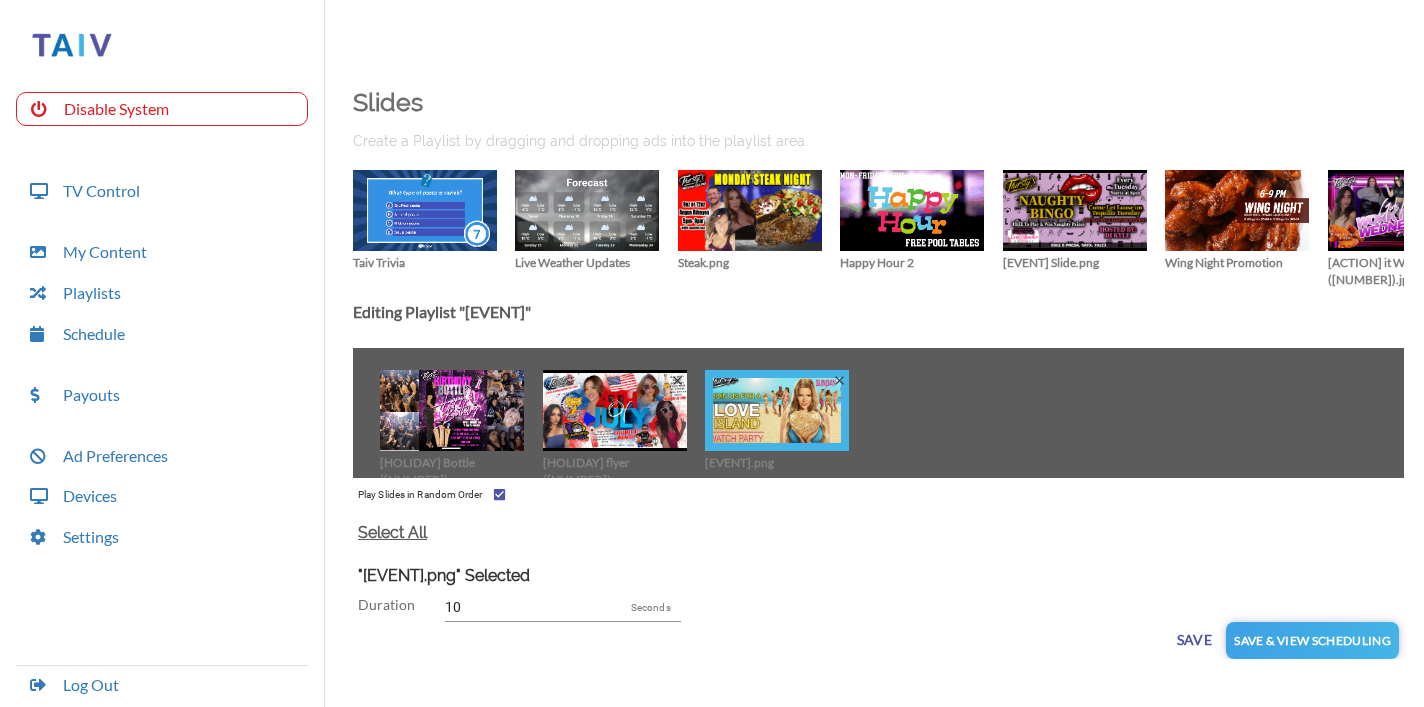 click on "Save & View Scheduling" at bounding box center (1194, 640) 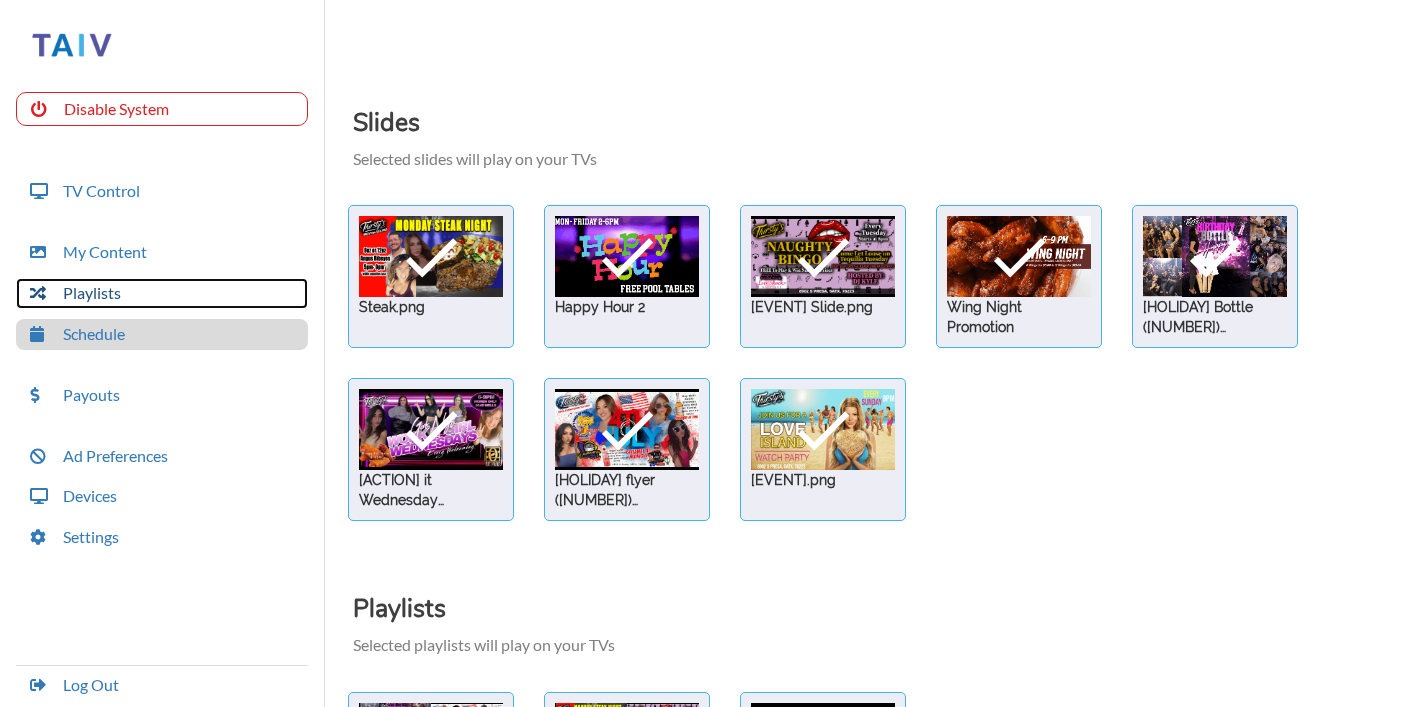 click on "Playlists" at bounding box center [162, 293] 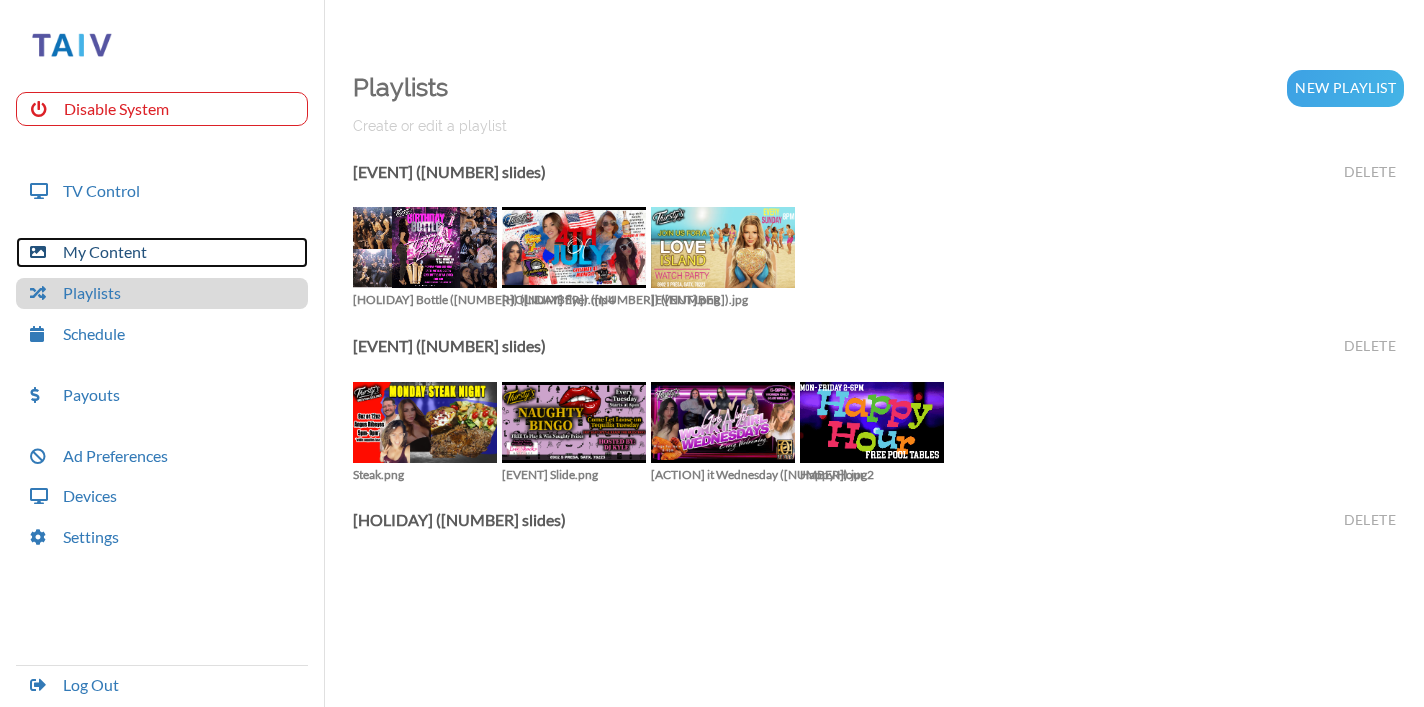 click on "My Content" at bounding box center [162, 252] 